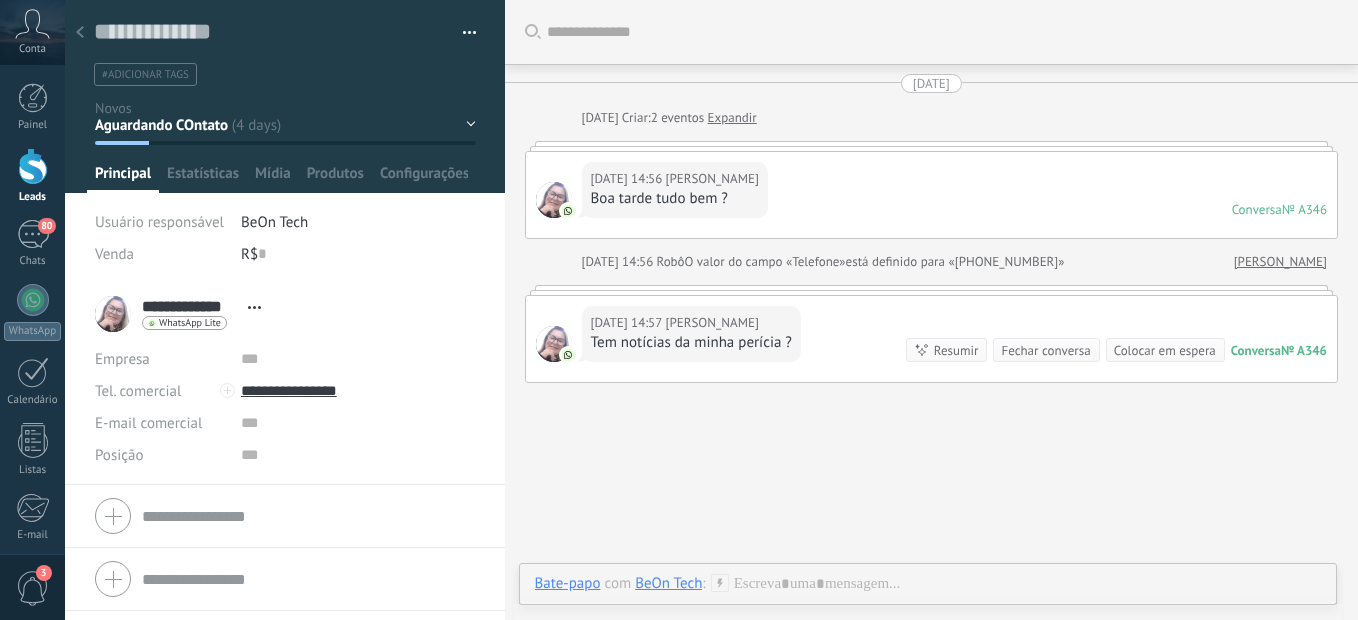 scroll, scrollTop: 0, scrollLeft: 0, axis: both 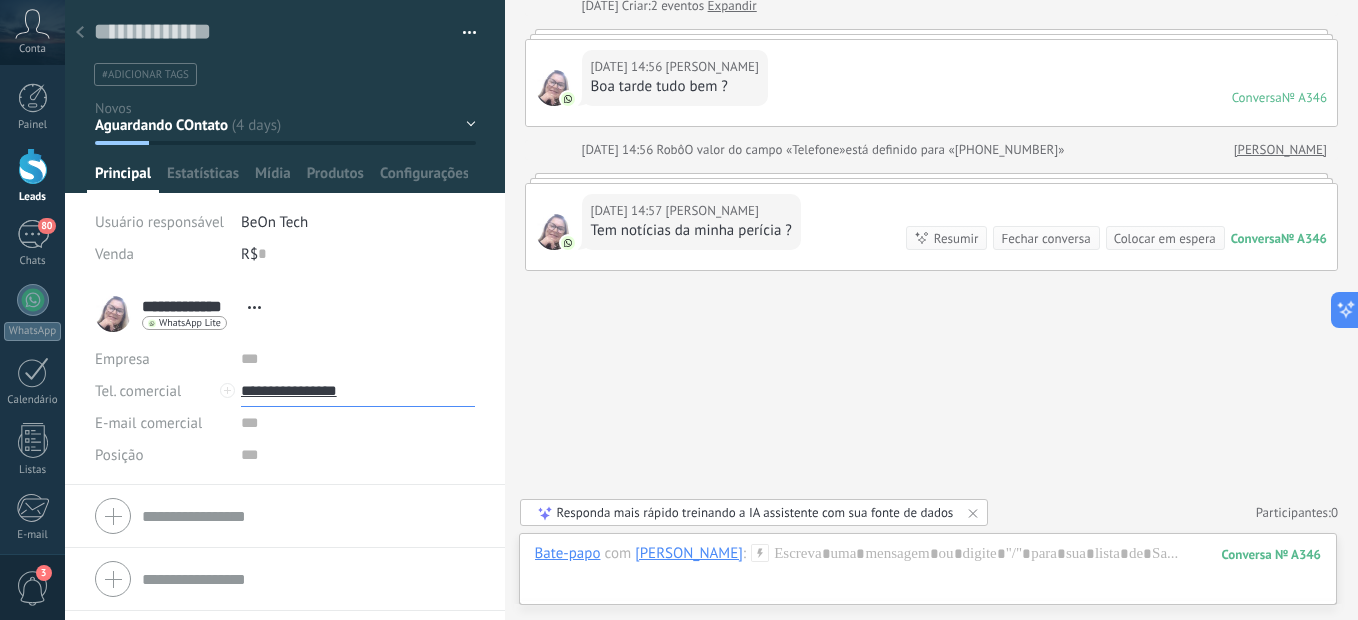 click on "**********" at bounding box center (358, 391) 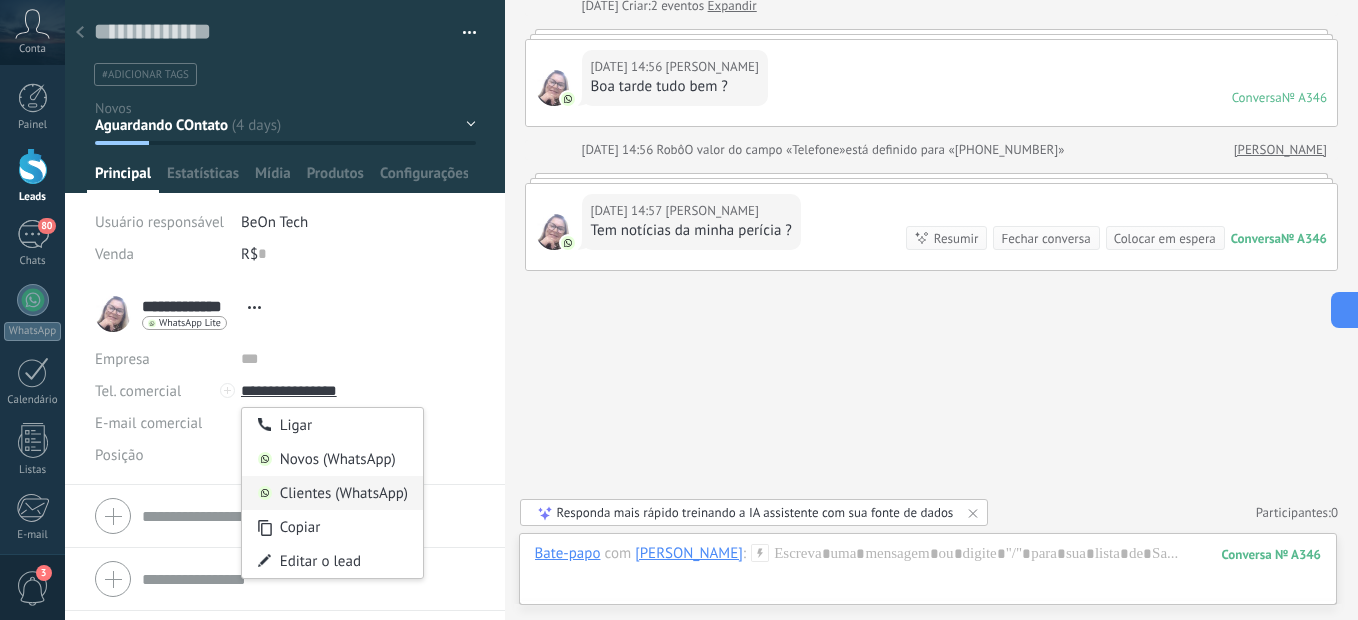 click on "Clientes (WhatsApp)" at bounding box center (332, 493) 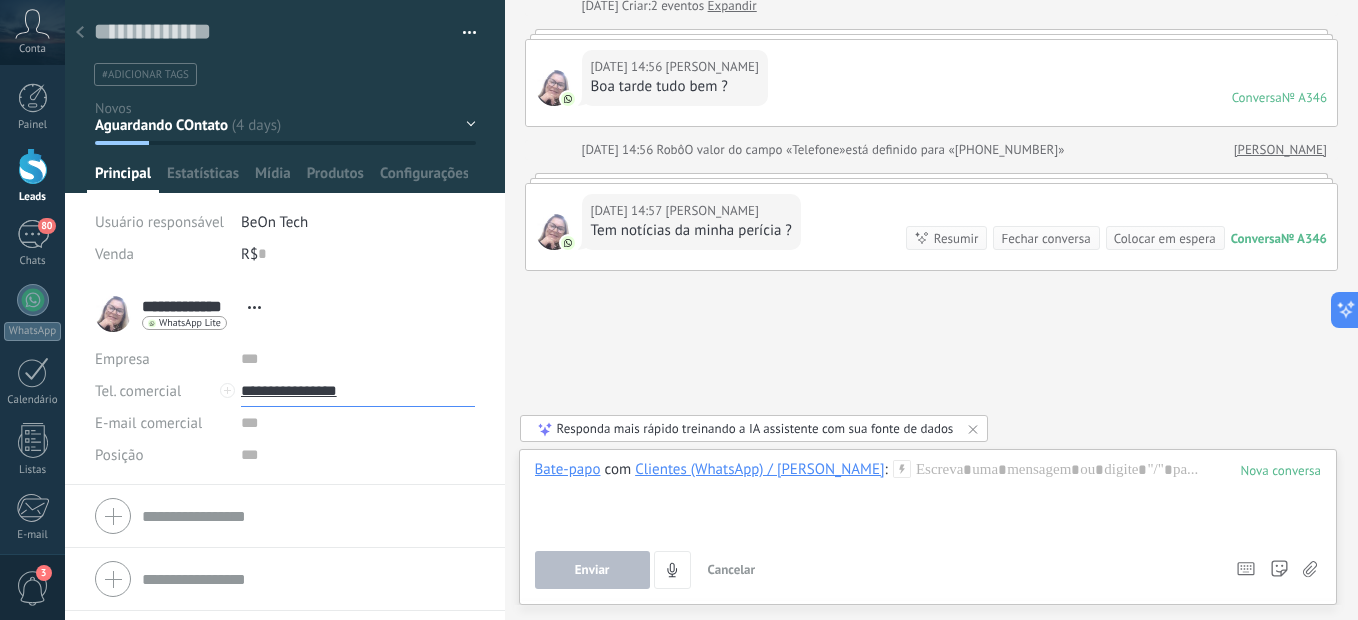click on "**********" at bounding box center (358, 391) 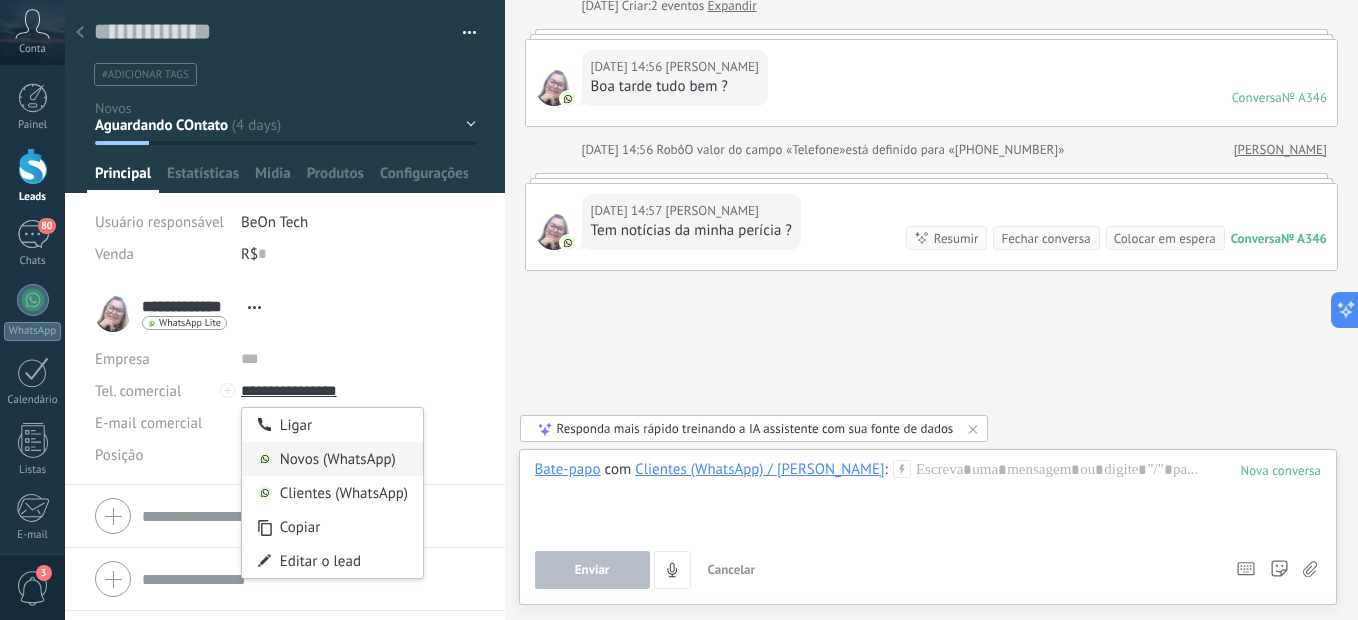 click on "Novos (WhatsApp)" at bounding box center [332, 459] 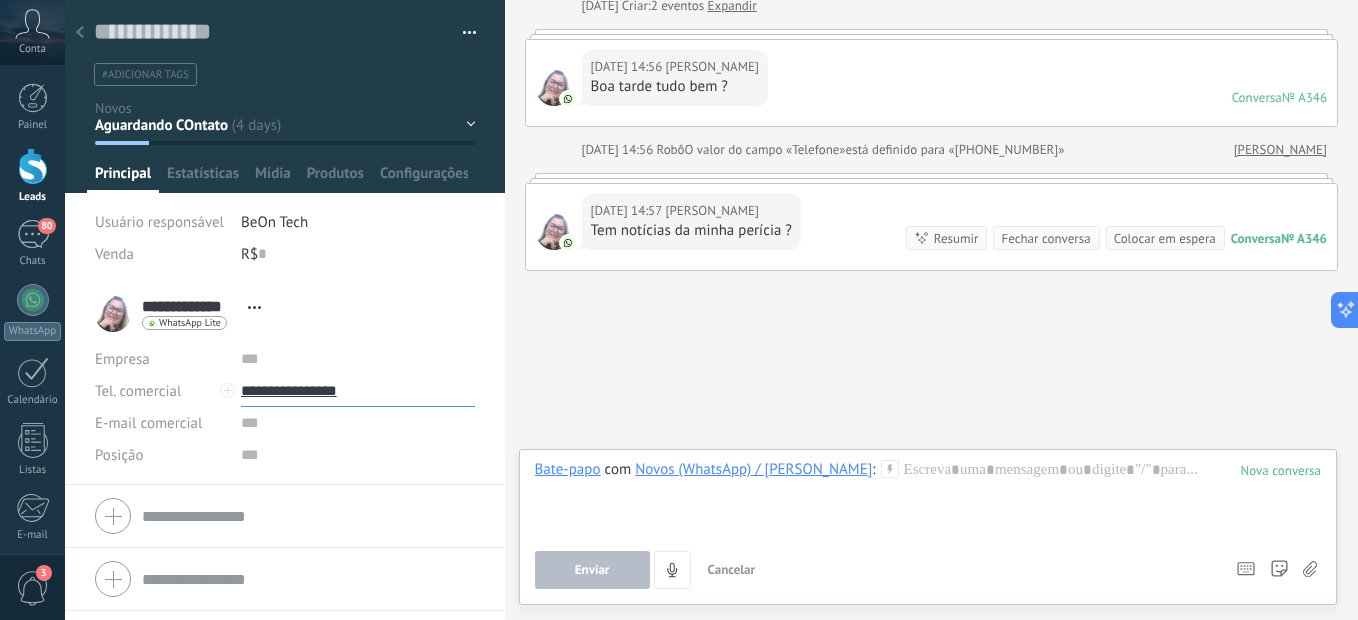 click on "**********" at bounding box center (358, 391) 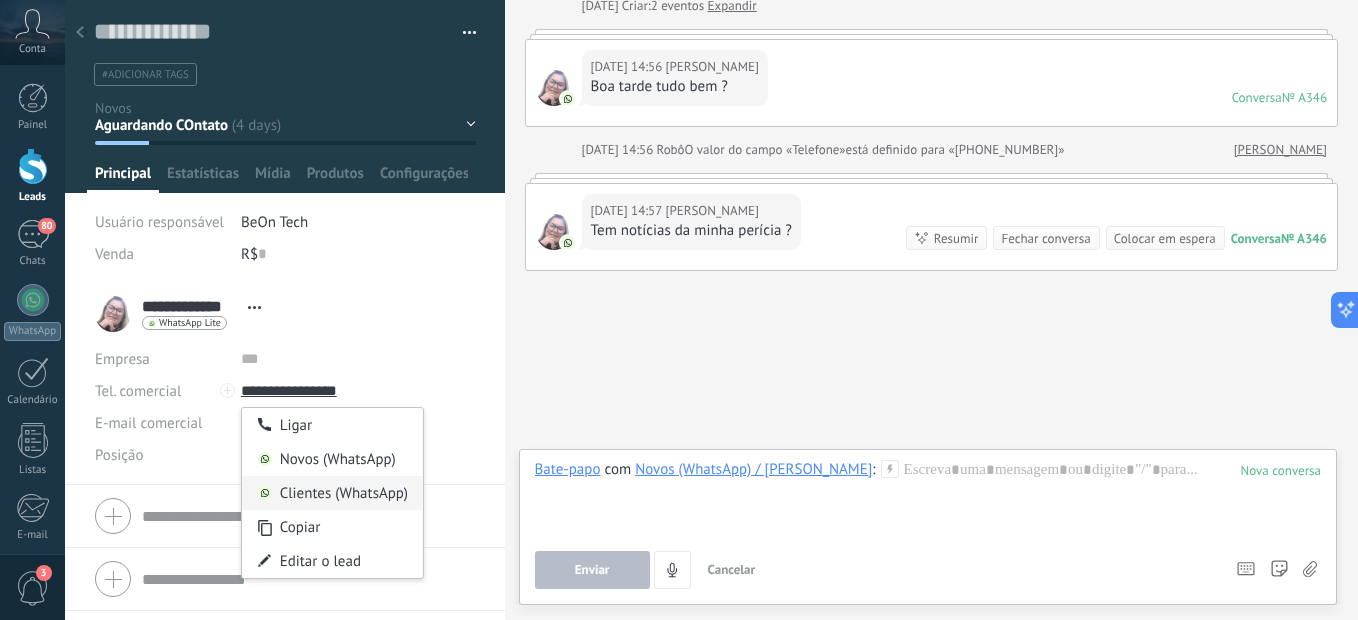 click on "Clientes (WhatsApp)" at bounding box center (332, 493) 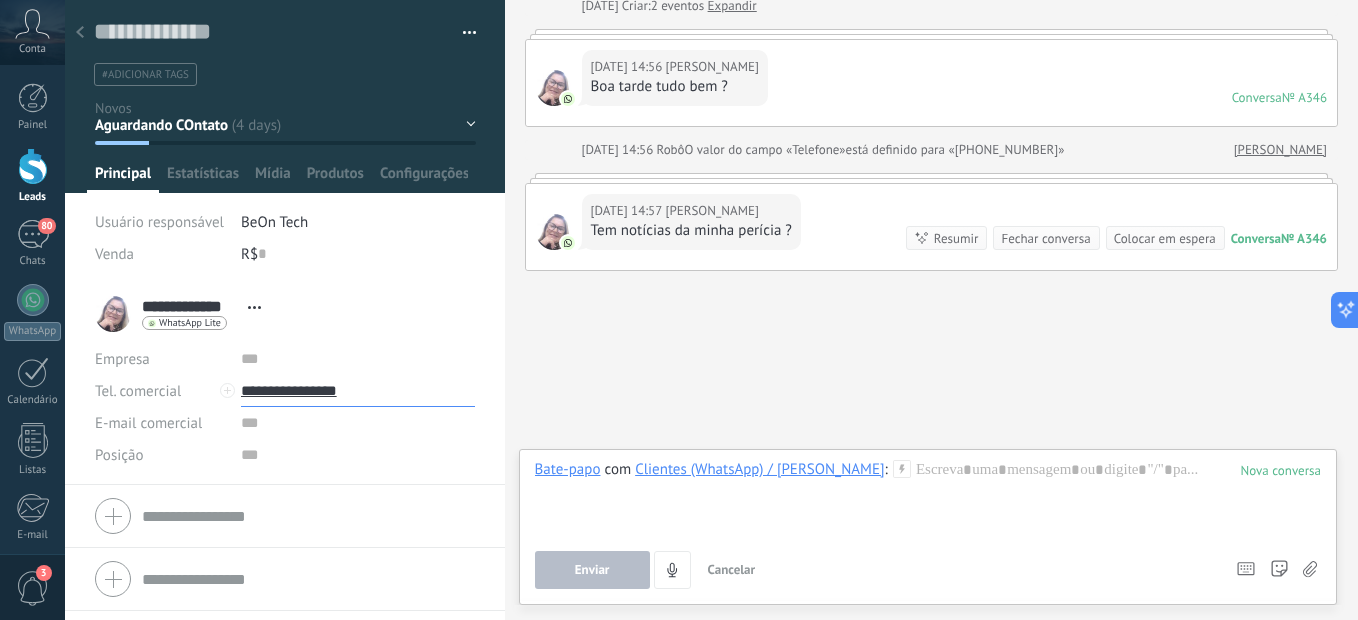 click on "**********" at bounding box center [358, 391] 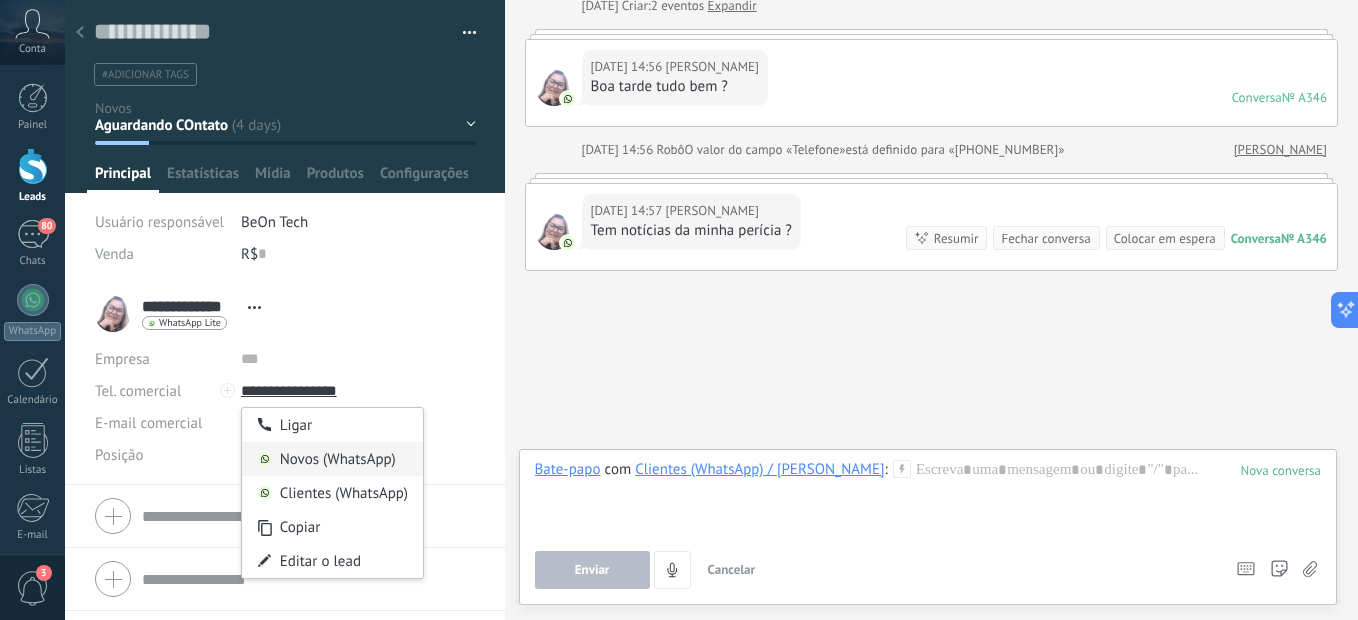 click on "Novos (WhatsApp)" at bounding box center [332, 459] 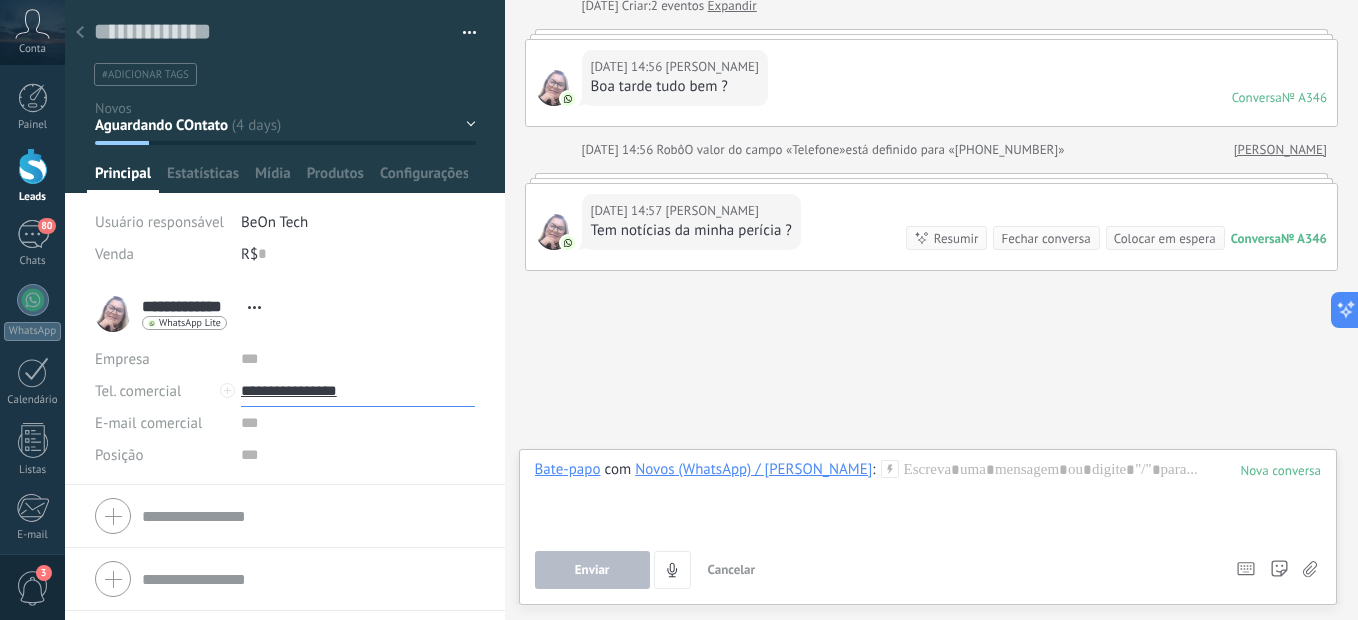 click on "**********" at bounding box center [358, 391] 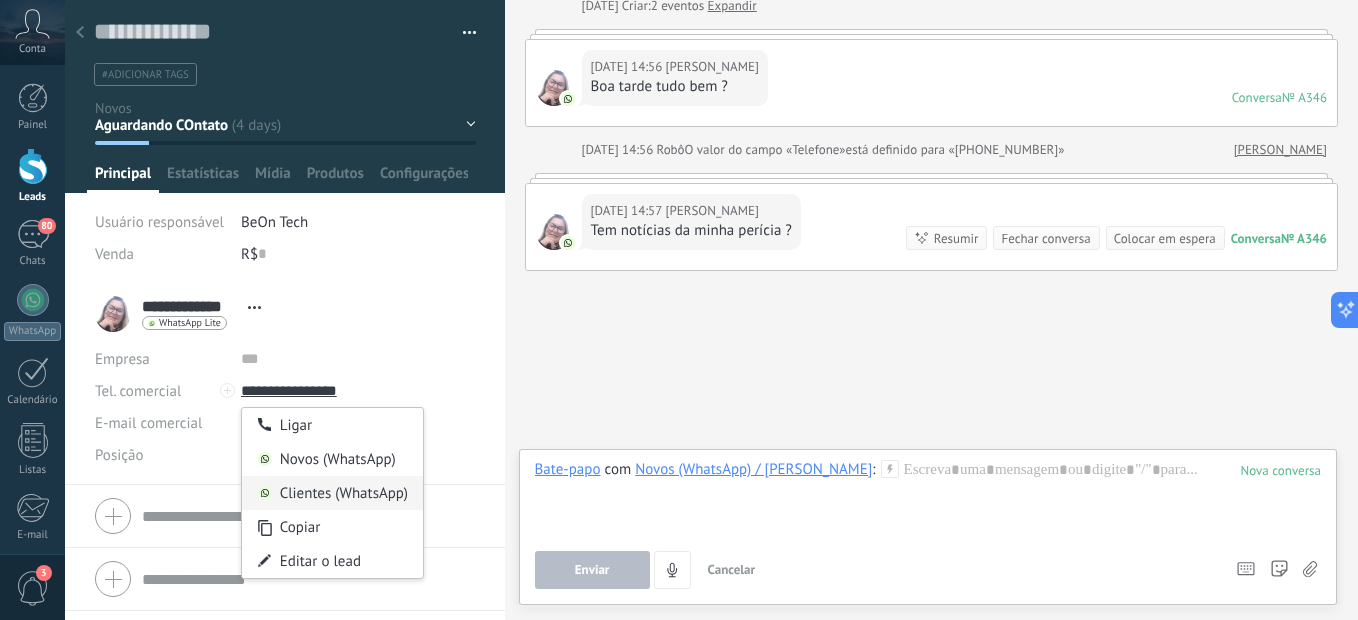 type on "**********" 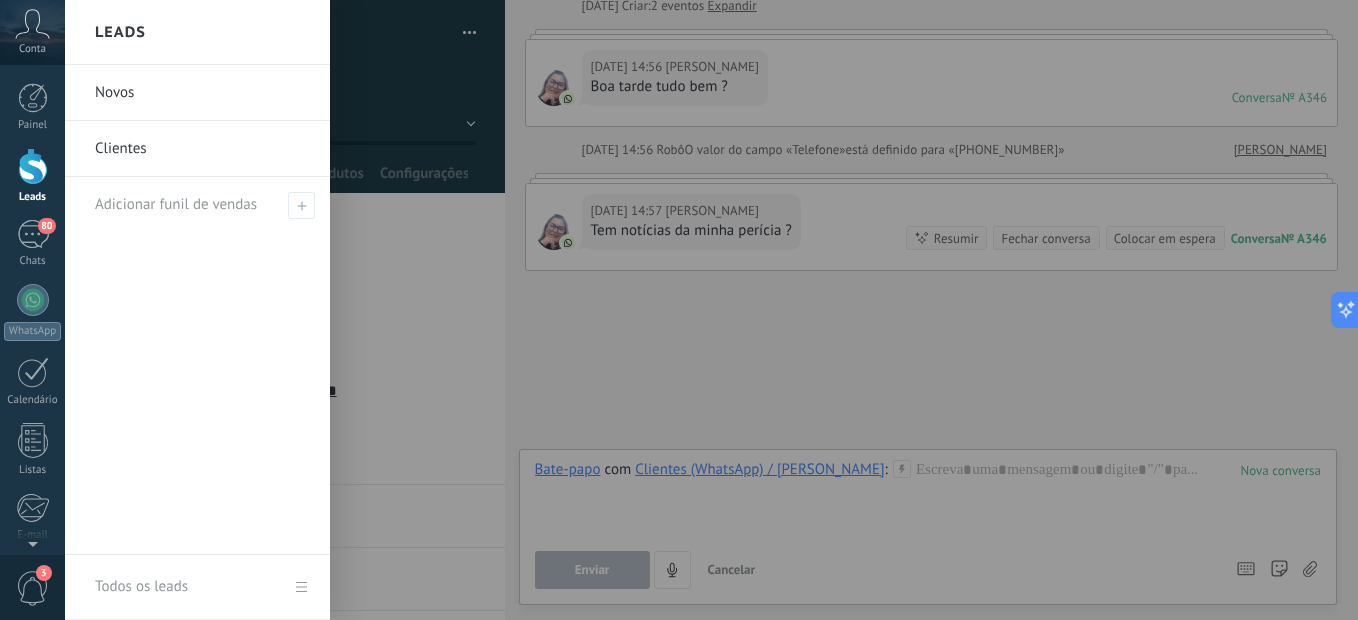 click at bounding box center (33, 166) 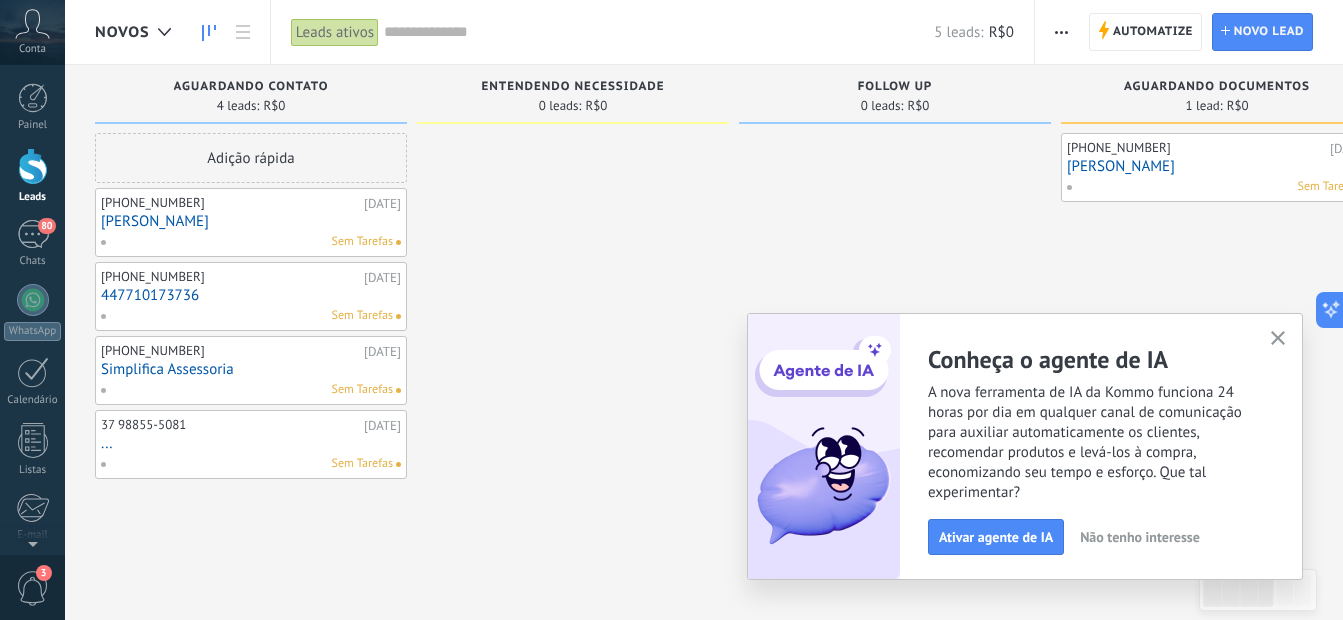 click at bounding box center [1278, 339] 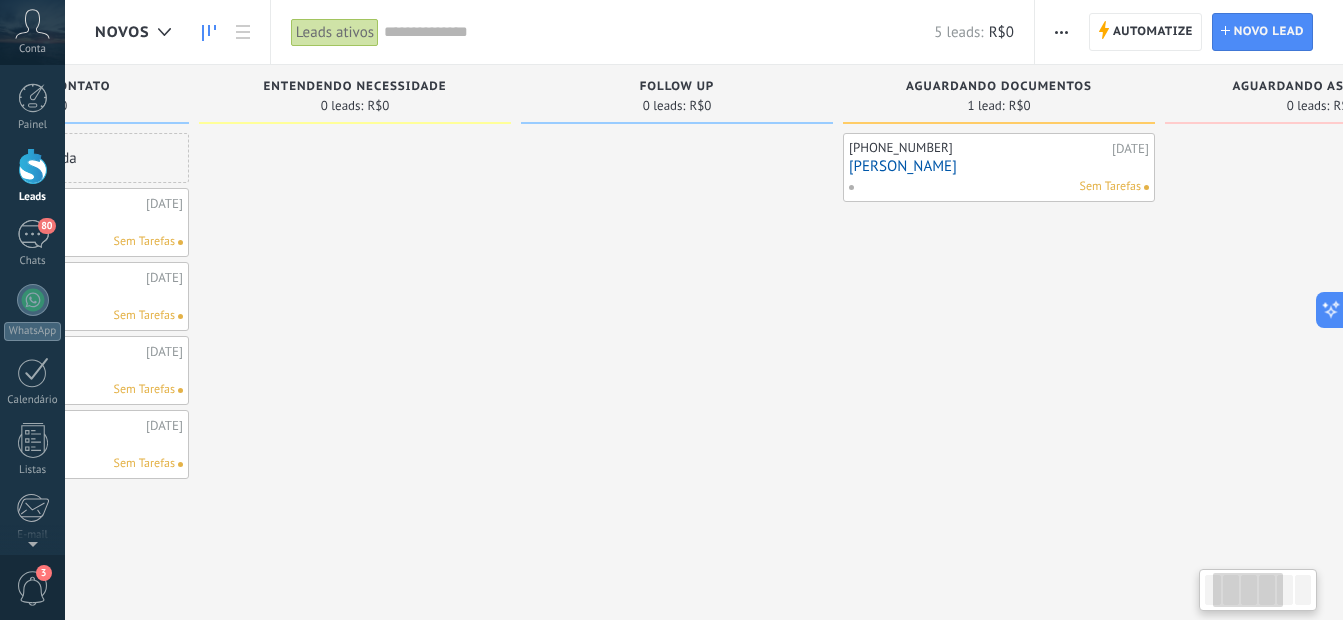 scroll, scrollTop: 0, scrollLeft: 227, axis: horizontal 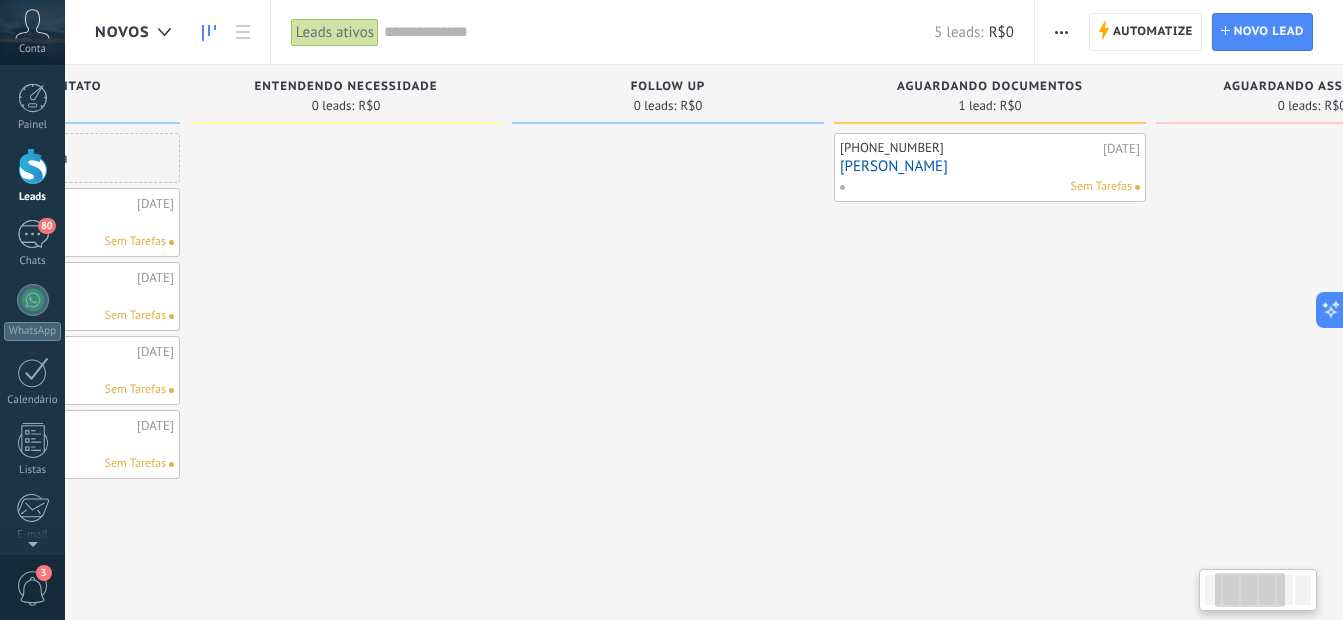 drag, startPoint x: 1163, startPoint y: 103, endPoint x: 936, endPoint y: 235, distance: 262.58902 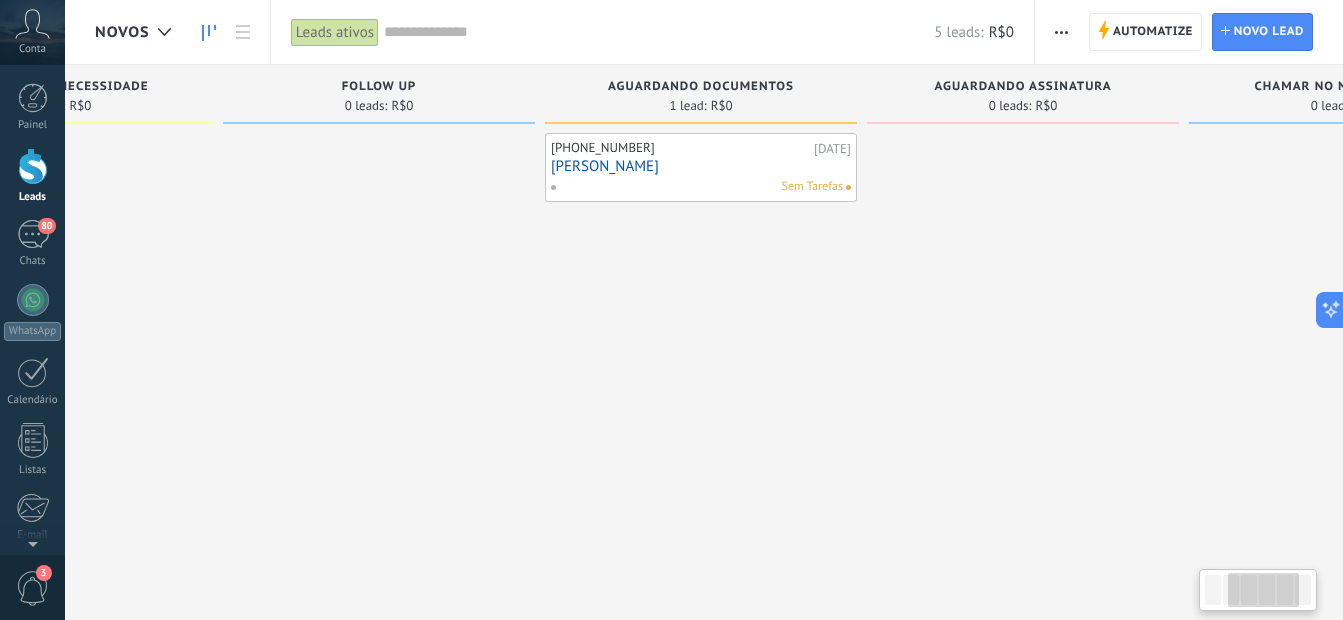 drag, startPoint x: 914, startPoint y: 258, endPoint x: 621, endPoint y: 328, distance: 301.24576 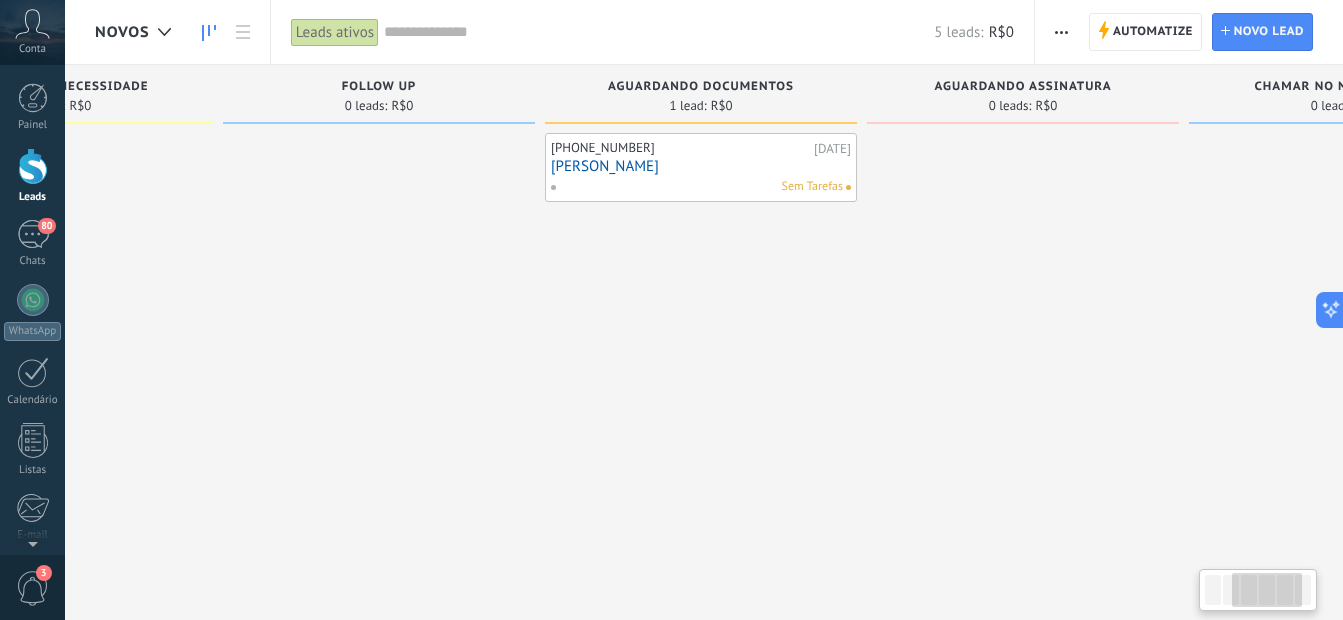 scroll, scrollTop: 0, scrollLeft: 520, axis: horizontal 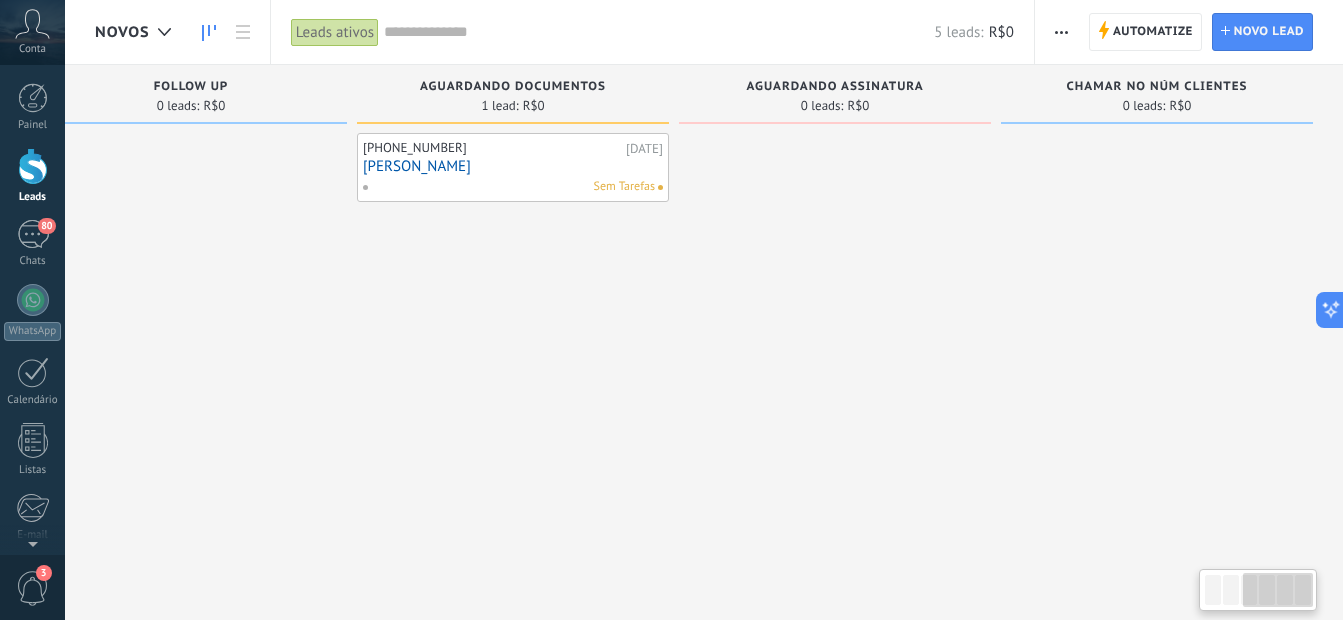 drag, startPoint x: 880, startPoint y: 284, endPoint x: 571, endPoint y: 380, distance: 323.56915 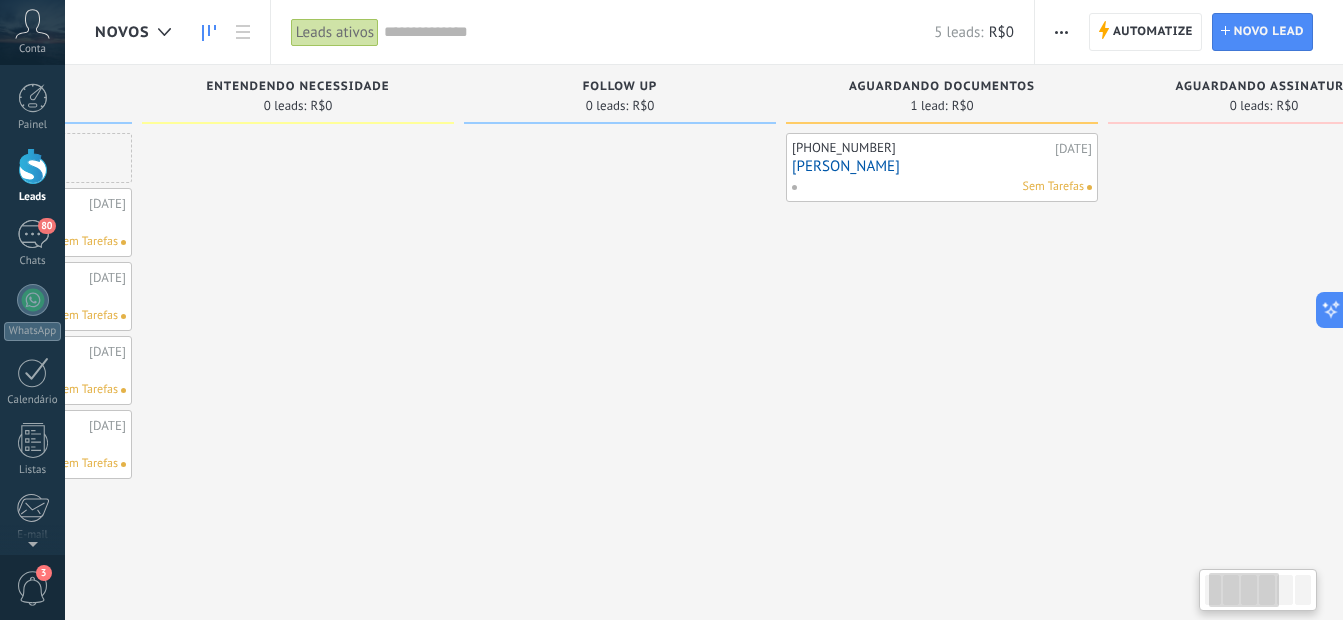 scroll, scrollTop: 0, scrollLeft: 64, axis: horizontal 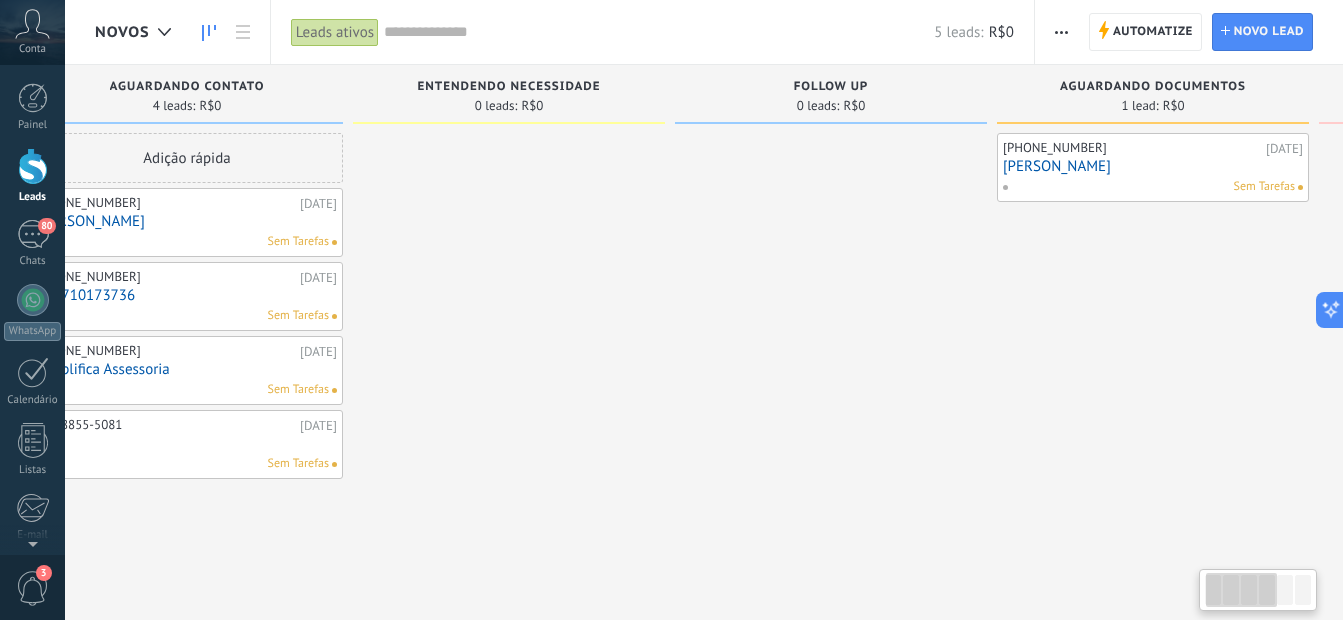 drag, startPoint x: 768, startPoint y: 317, endPoint x: 1361, endPoint y: 241, distance: 597.85034 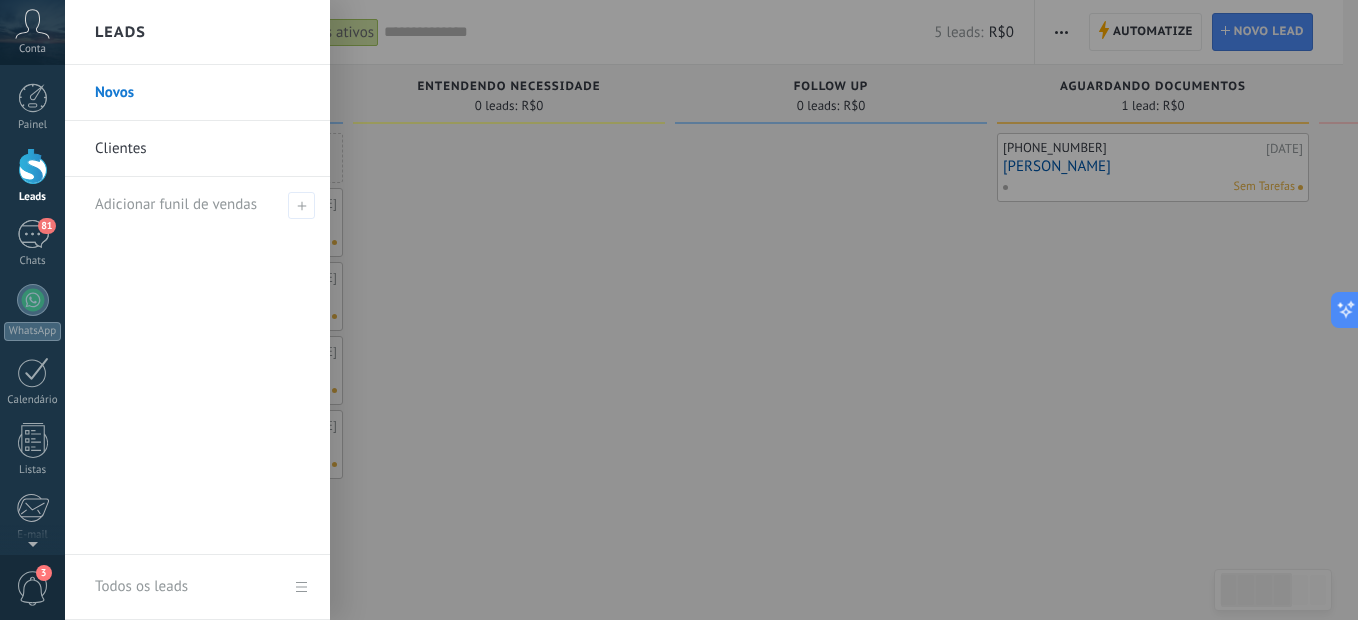click on "Clientes" at bounding box center (202, 149) 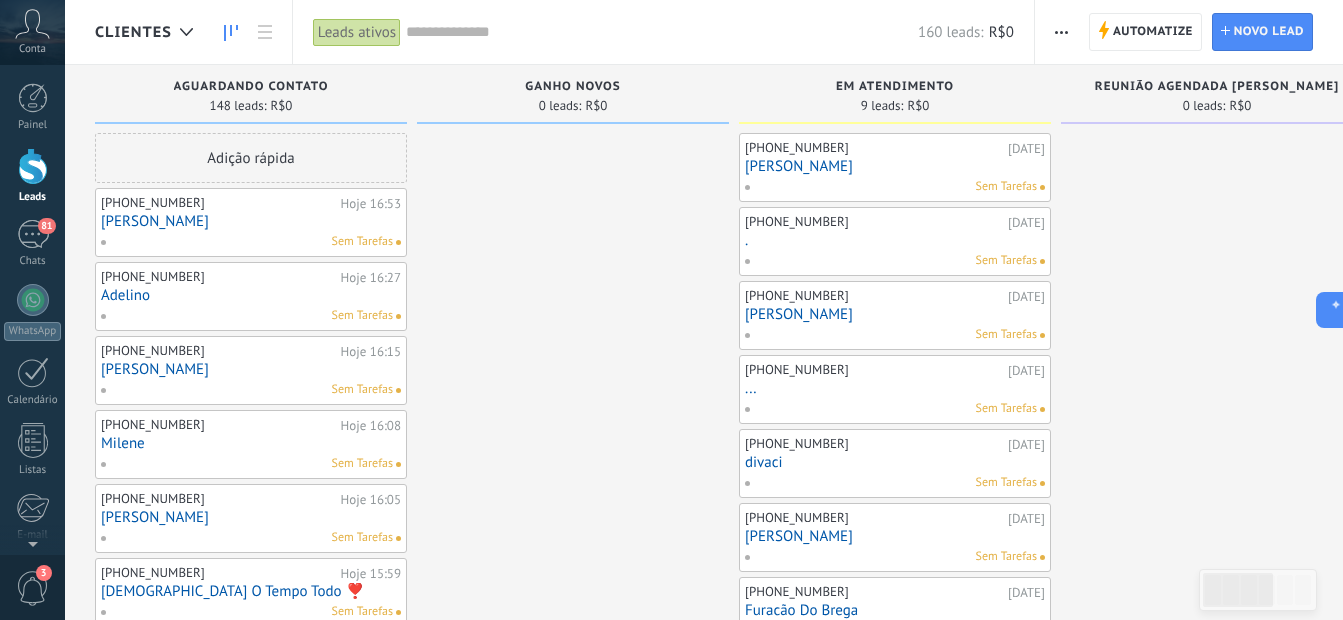 click on "9 leads:  R$0" at bounding box center (895, 105) 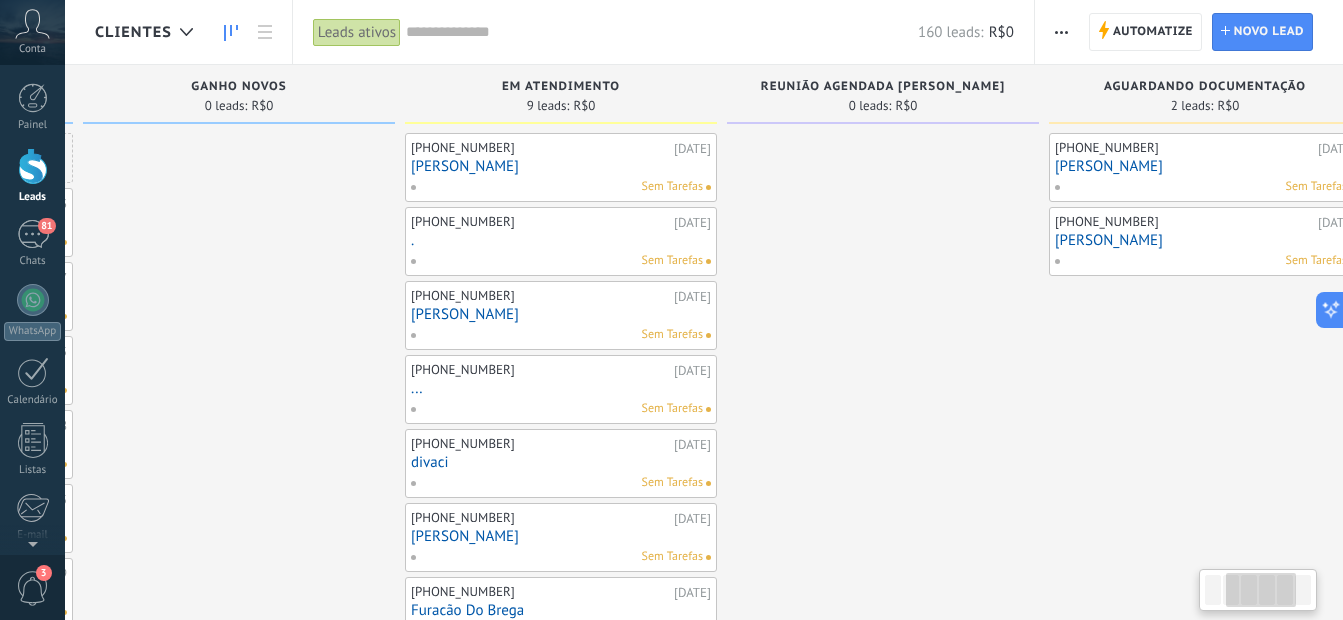 scroll, scrollTop: 0, scrollLeft: 441, axis: horizontal 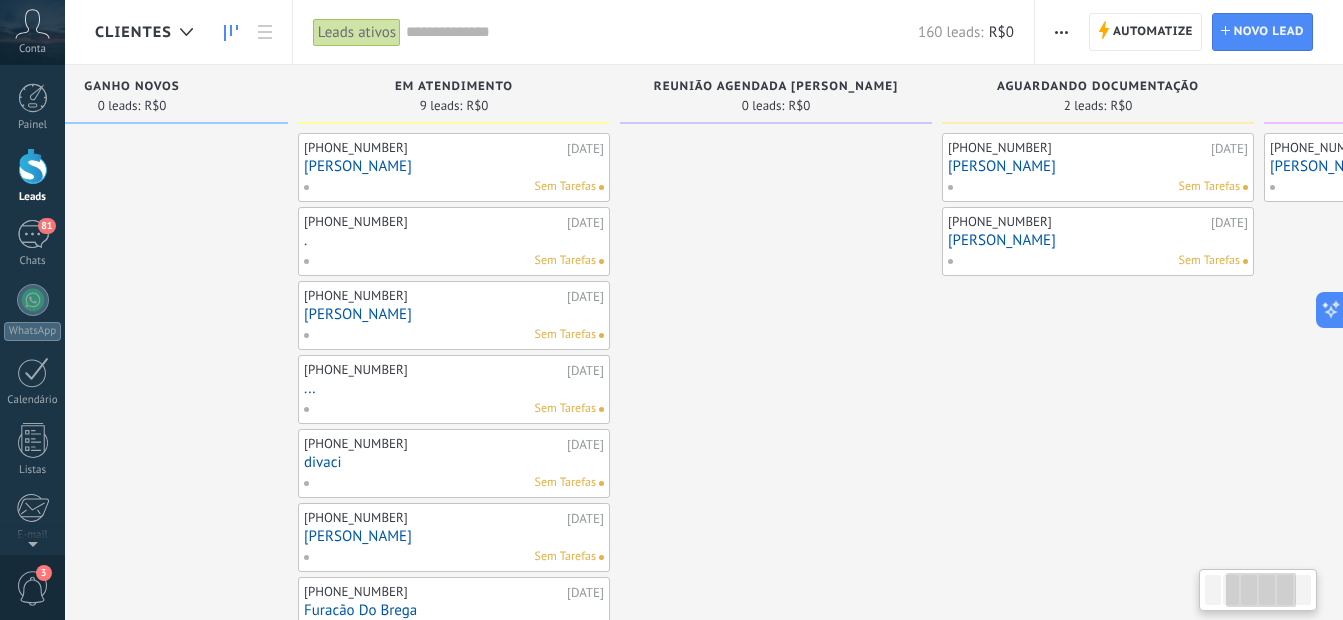 drag, startPoint x: 1233, startPoint y: 141, endPoint x: 792, endPoint y: 188, distance: 443.49747 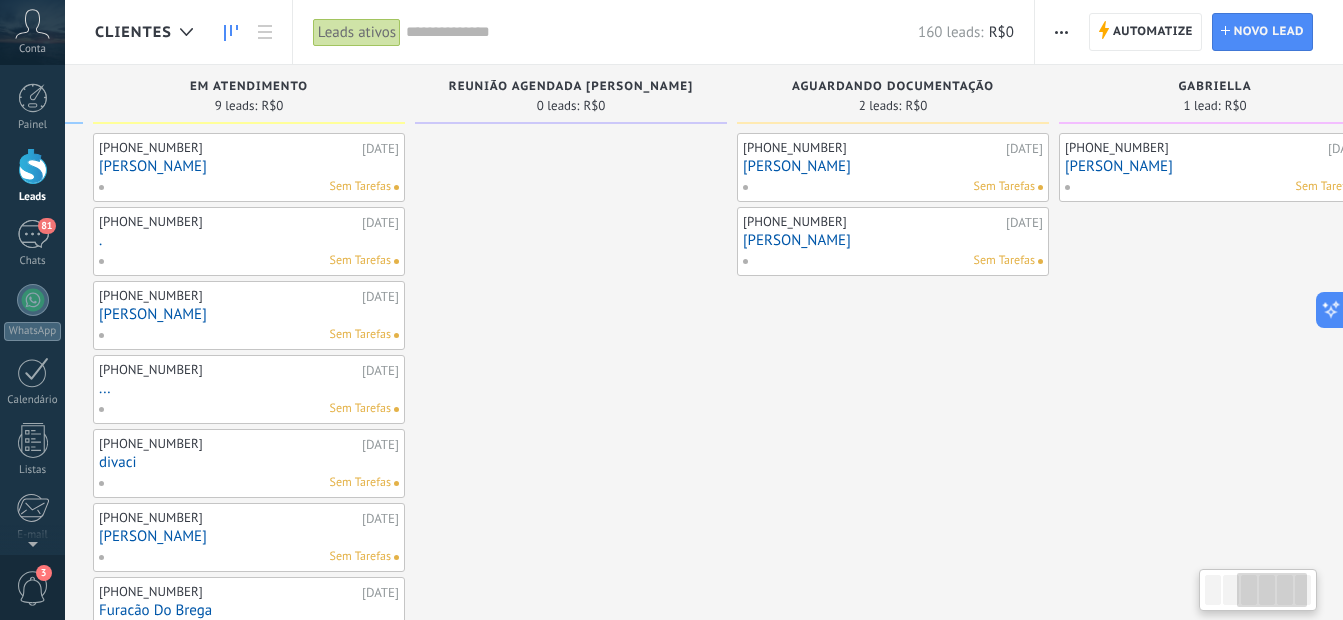 scroll, scrollTop: 0, scrollLeft: 704, axis: horizontal 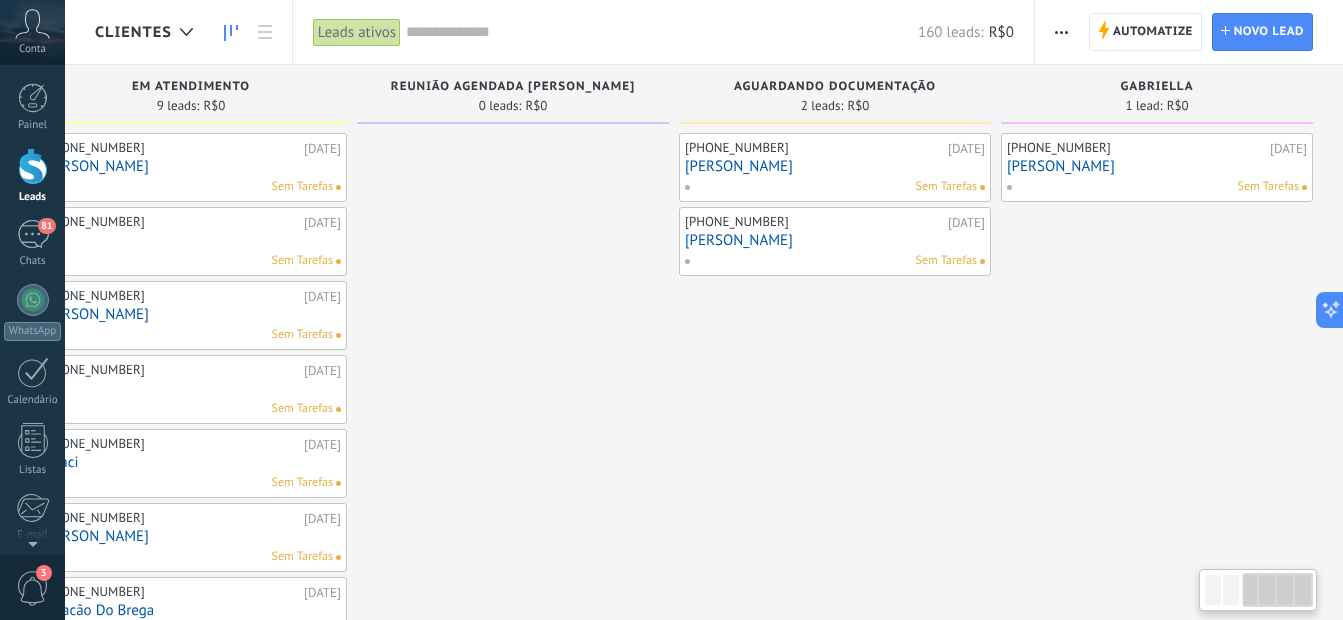 drag, startPoint x: 1122, startPoint y: 367, endPoint x: 686, endPoint y: 416, distance: 438.7448 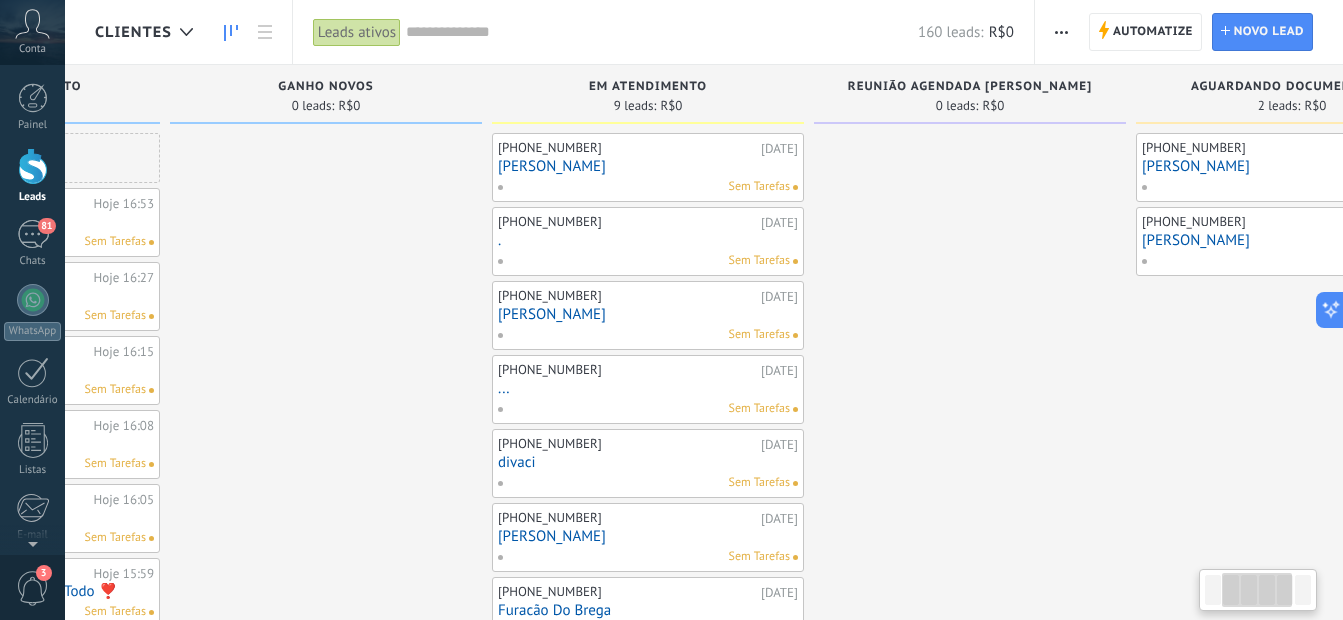 scroll, scrollTop: 0, scrollLeft: 225, axis: horizontal 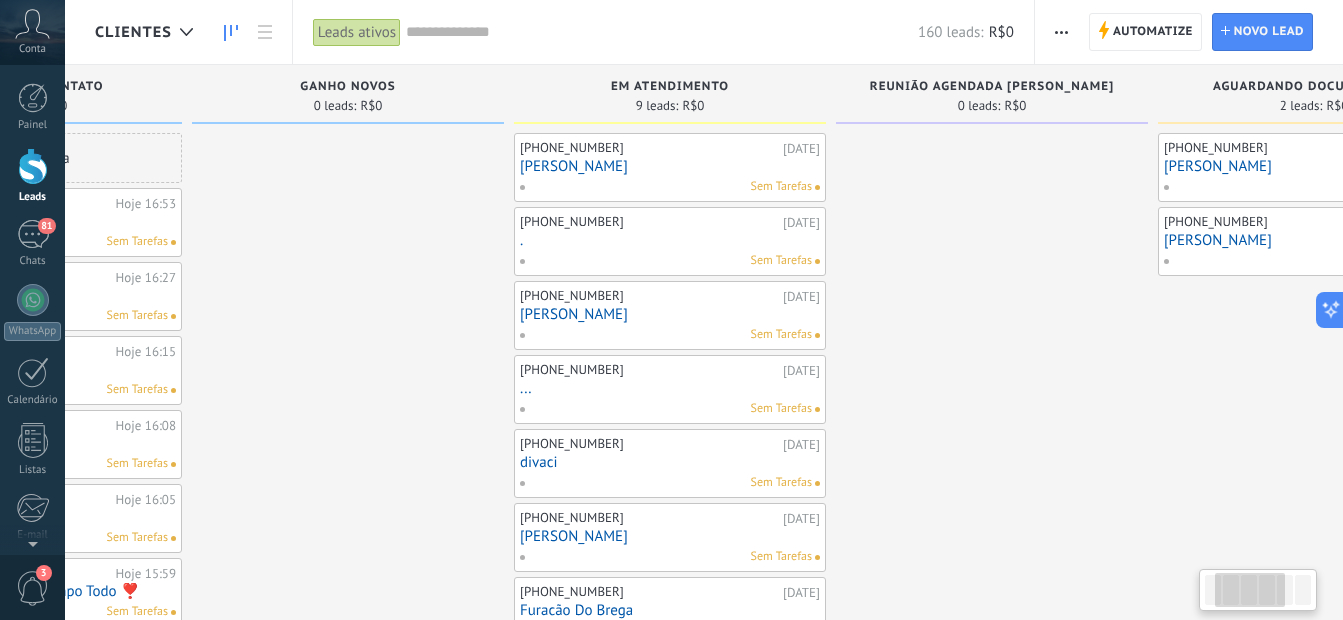 drag, startPoint x: 846, startPoint y: 370, endPoint x: 1361, endPoint y: 380, distance: 515.0971 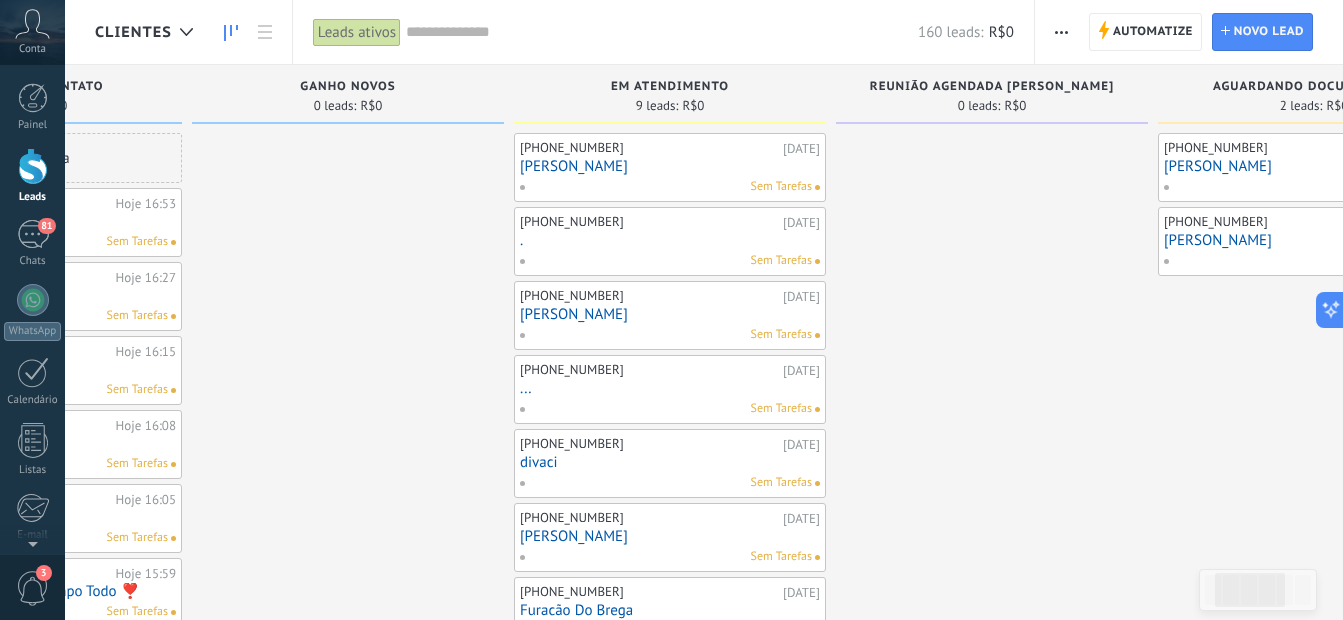 scroll, scrollTop: 0, scrollLeft: 46, axis: horizontal 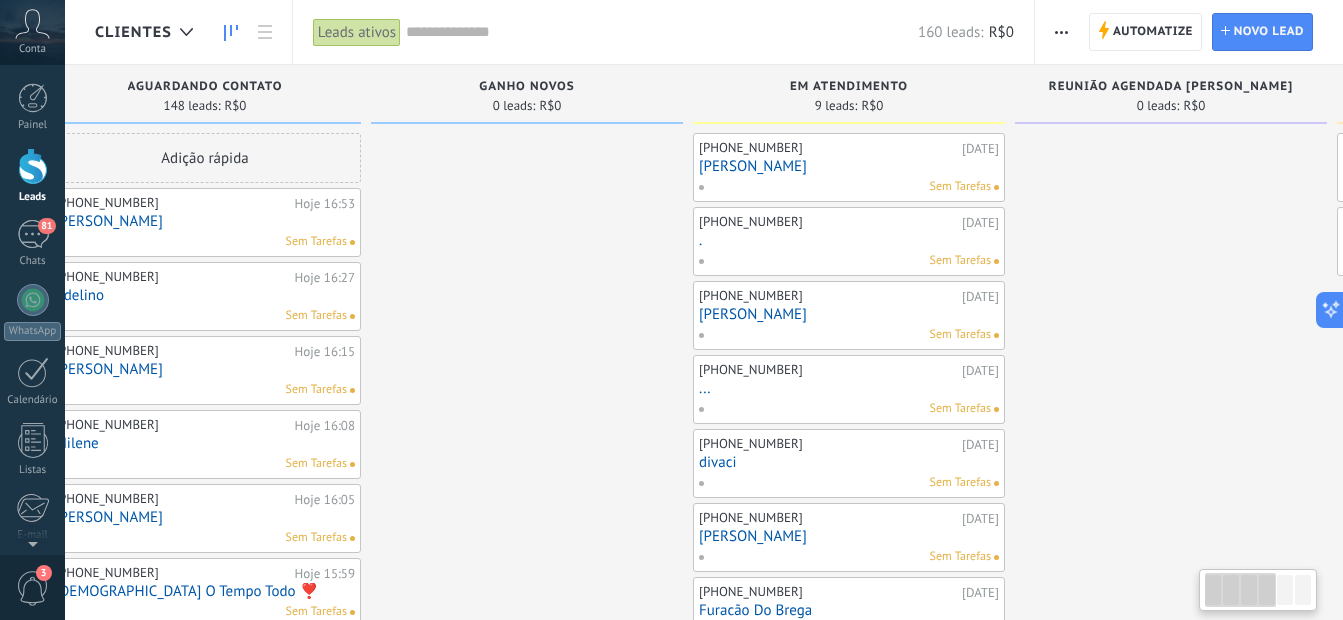drag, startPoint x: 1155, startPoint y: 341, endPoint x: 1361, endPoint y: 334, distance: 206.1189 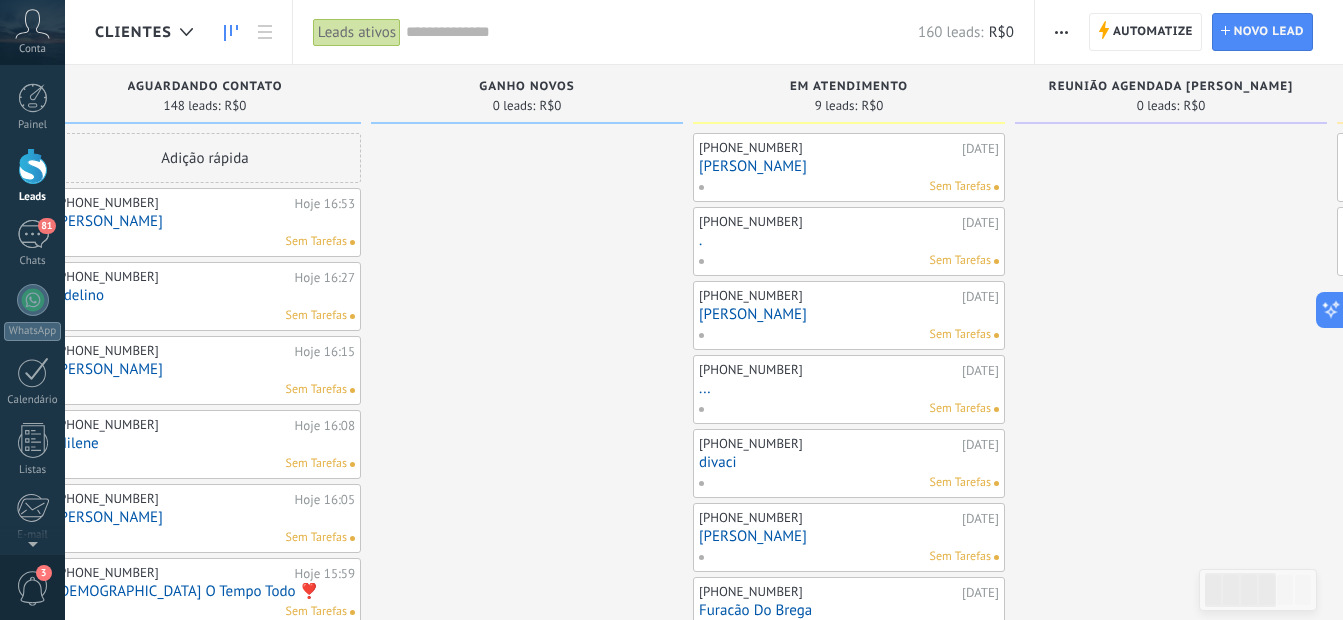 scroll, scrollTop: 0, scrollLeft: 0, axis: both 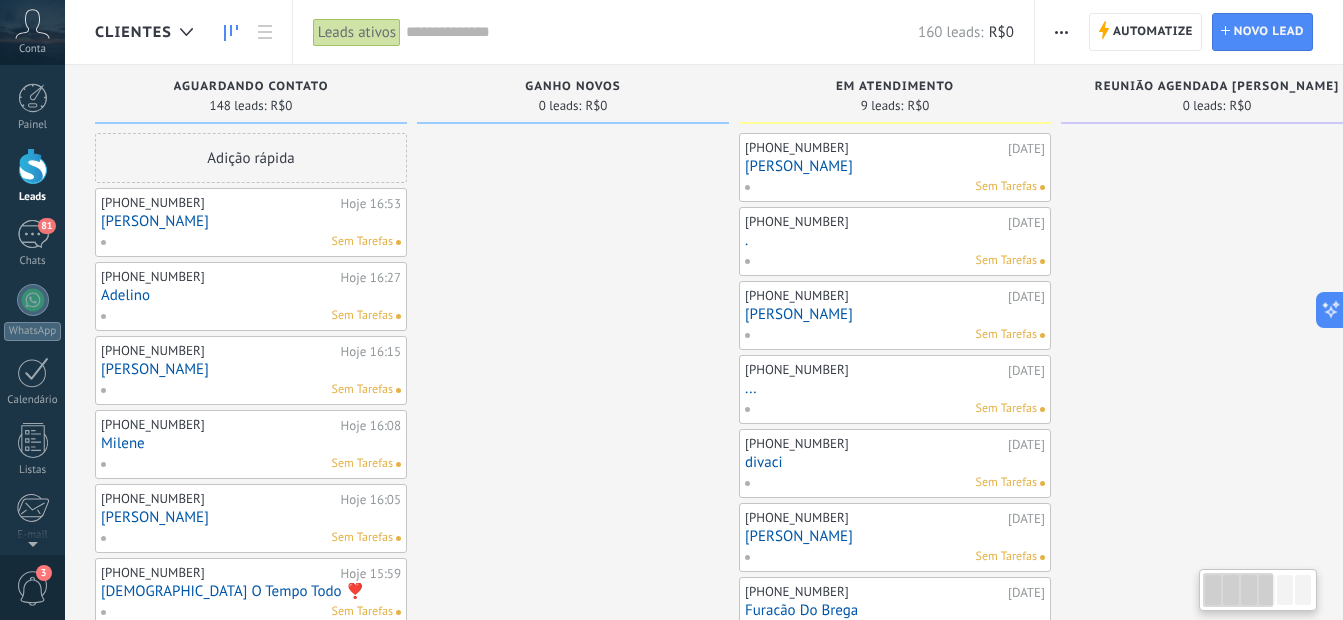 drag, startPoint x: 433, startPoint y: 297, endPoint x: 629, endPoint y: 304, distance: 196.12495 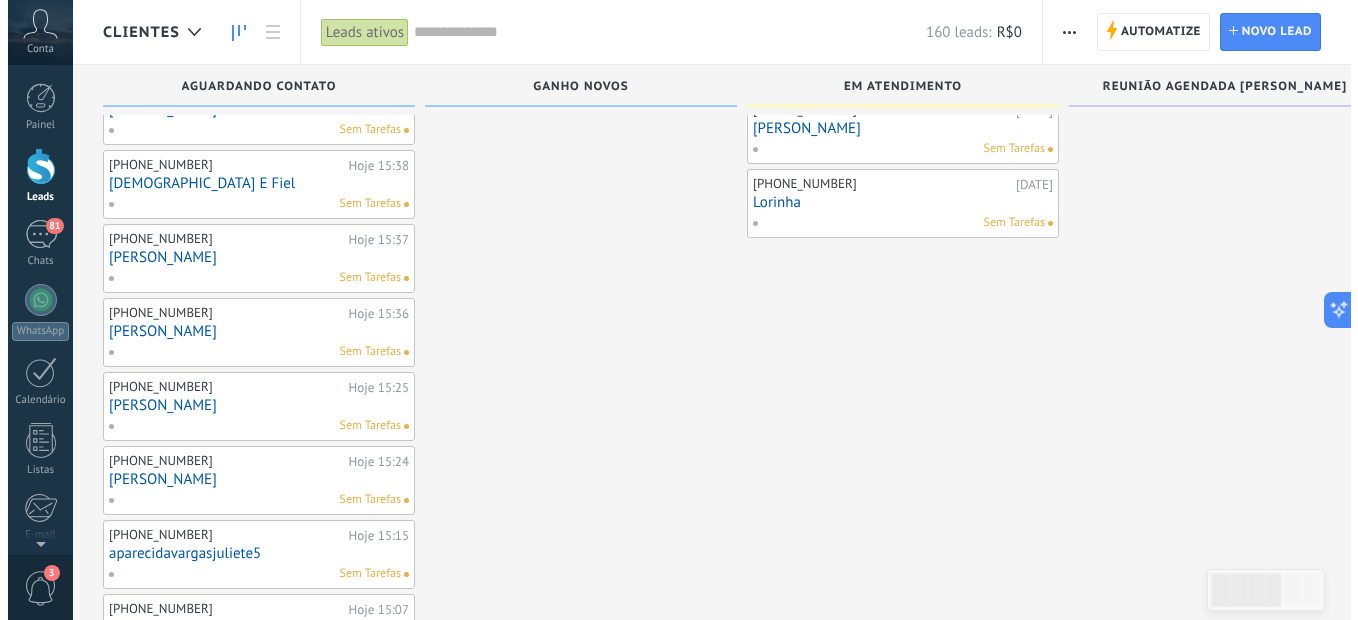 scroll, scrollTop: 555, scrollLeft: 0, axis: vertical 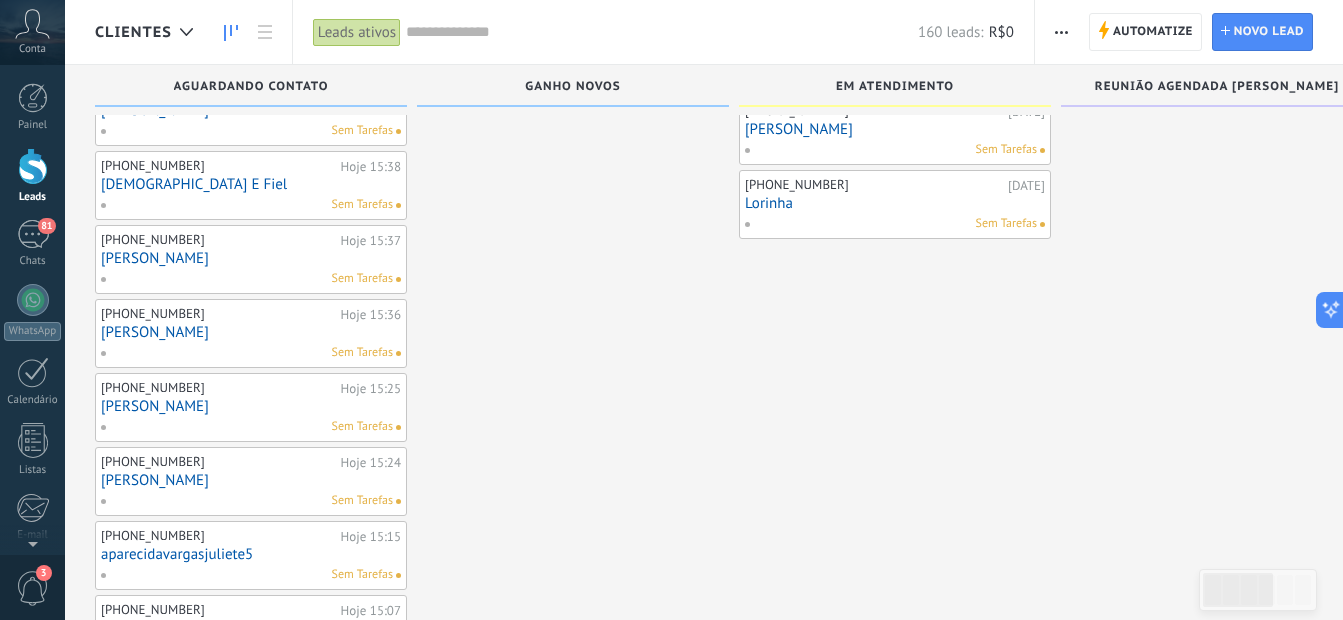 click on "[DEMOGRAPHIC_DATA] E Fiel" at bounding box center [251, 184] 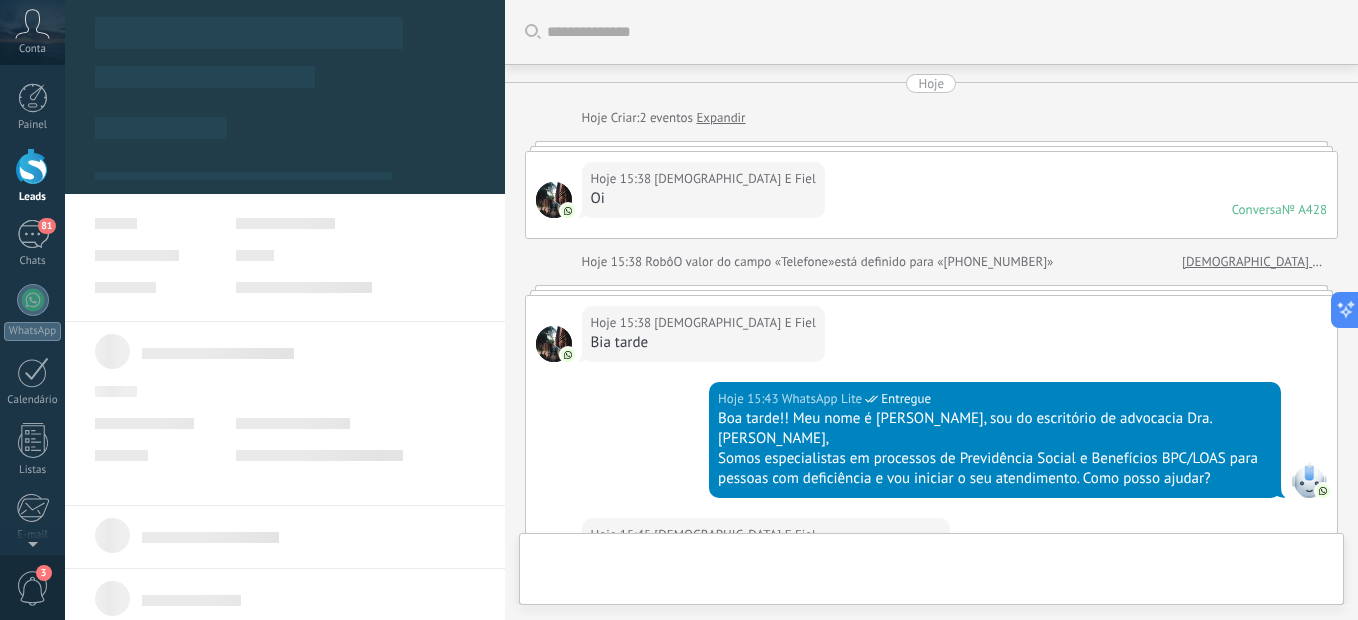 scroll, scrollTop: 0, scrollLeft: 0, axis: both 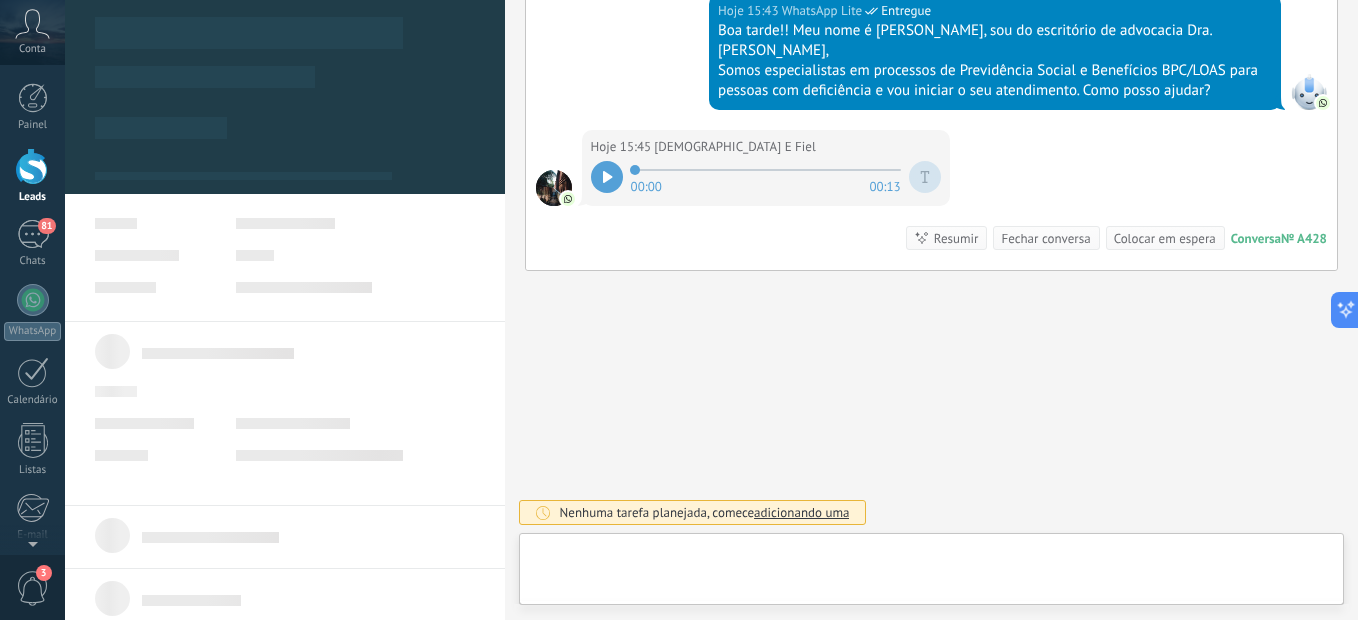 type on "**********" 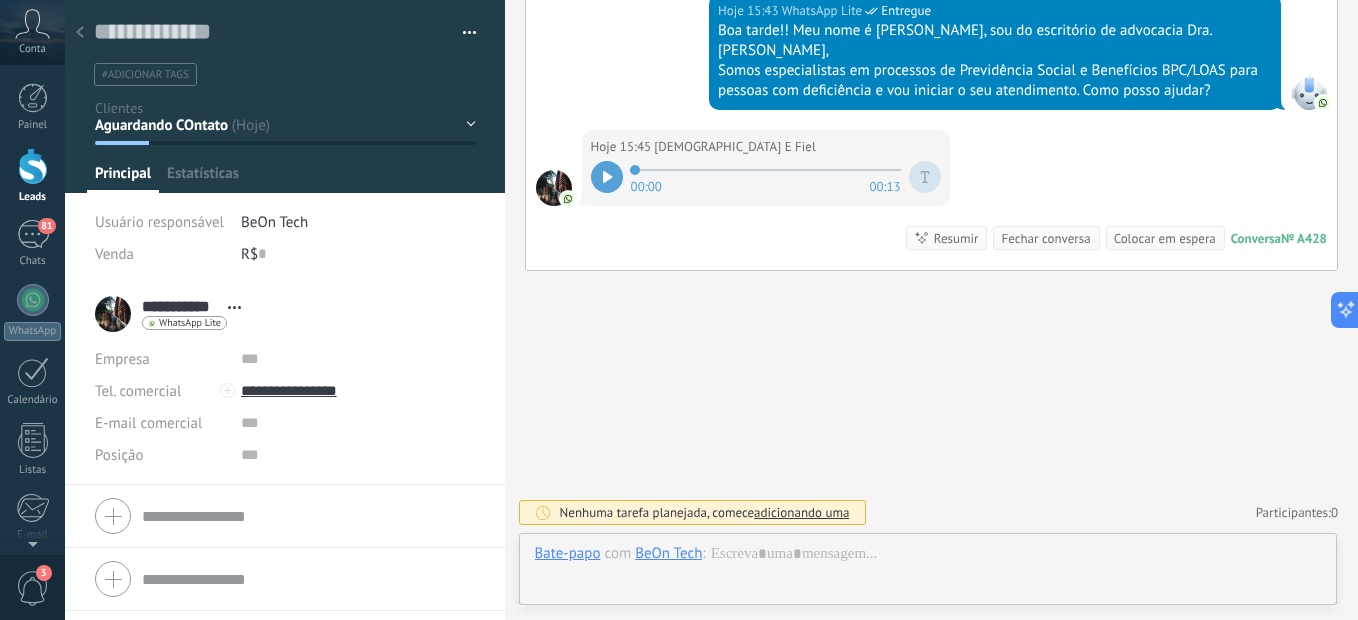 scroll, scrollTop: 30, scrollLeft: 0, axis: vertical 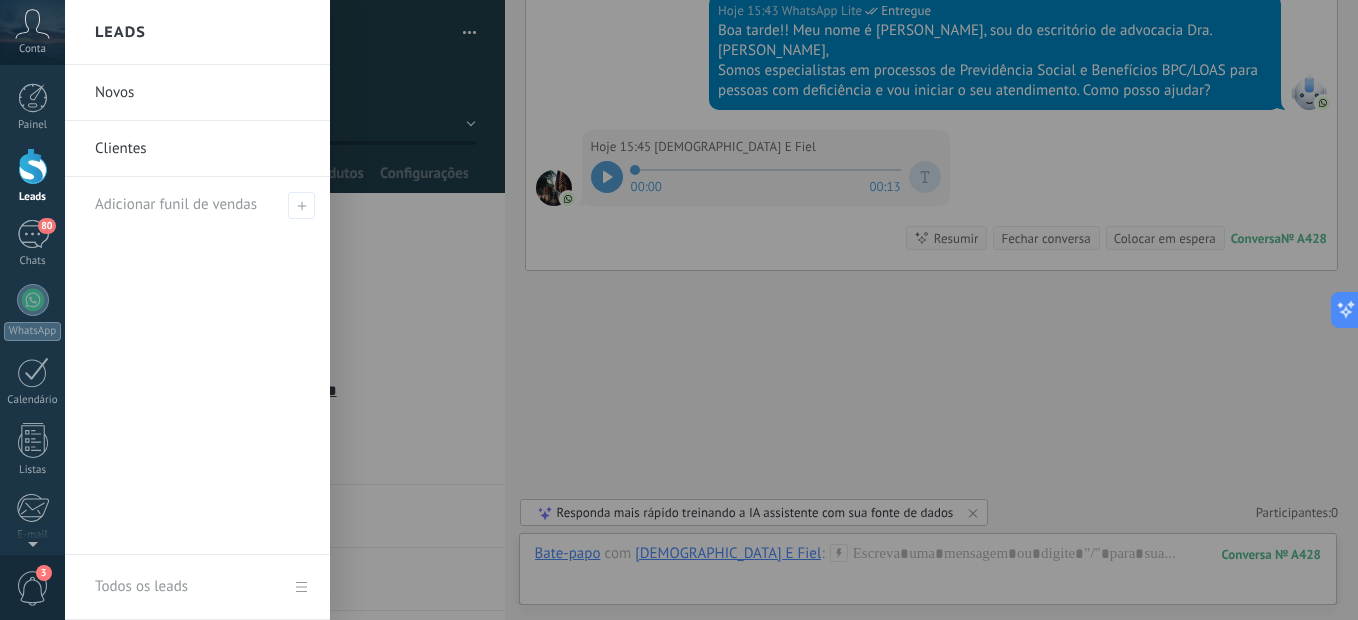 click on "Novos" at bounding box center [202, 93] 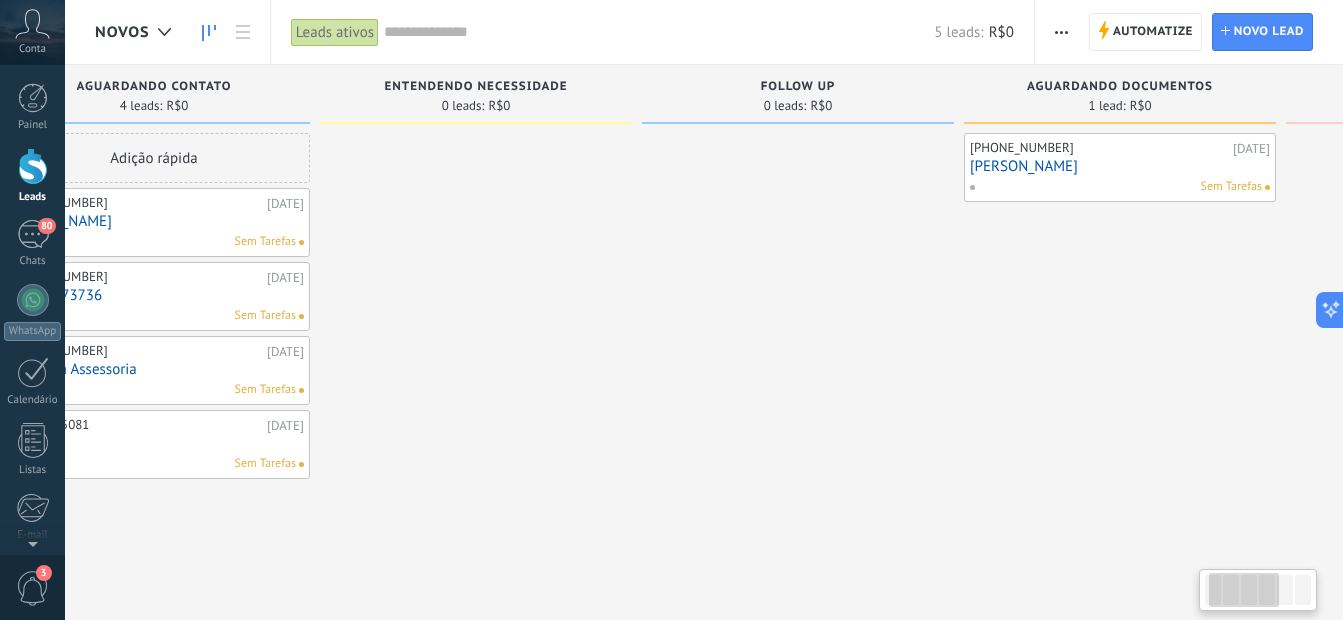 scroll, scrollTop: 0, scrollLeft: 0, axis: both 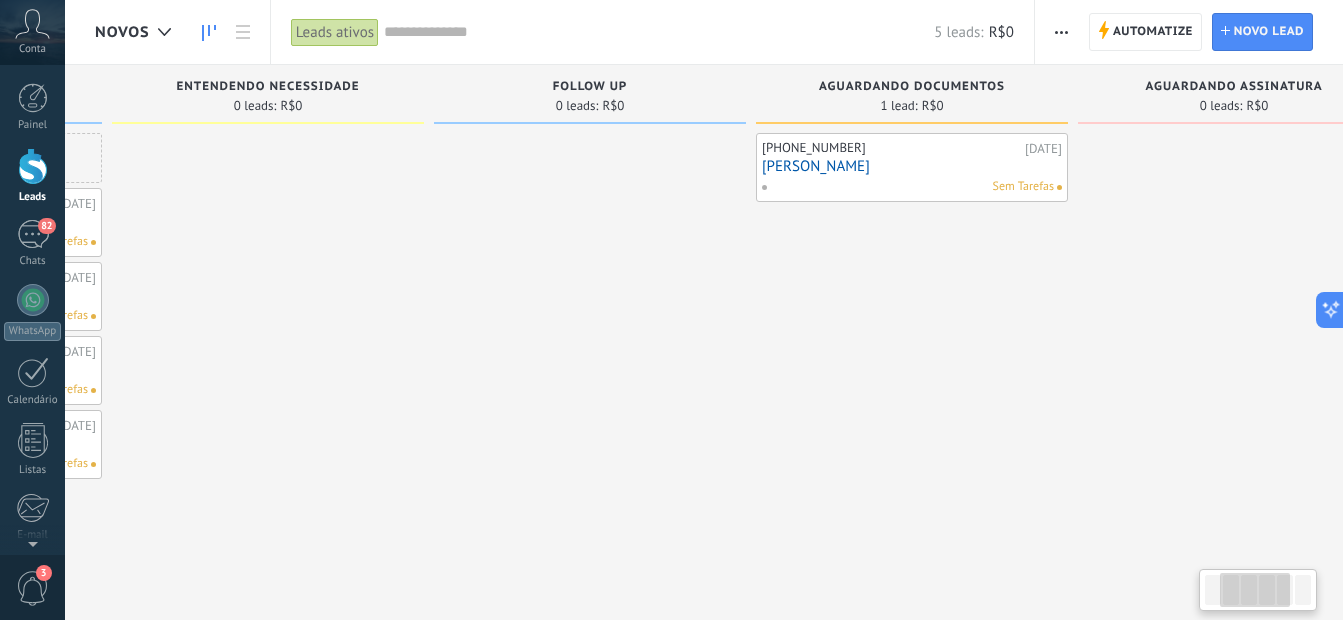 drag, startPoint x: 760, startPoint y: 360, endPoint x: 456, endPoint y: 329, distance: 305.5765 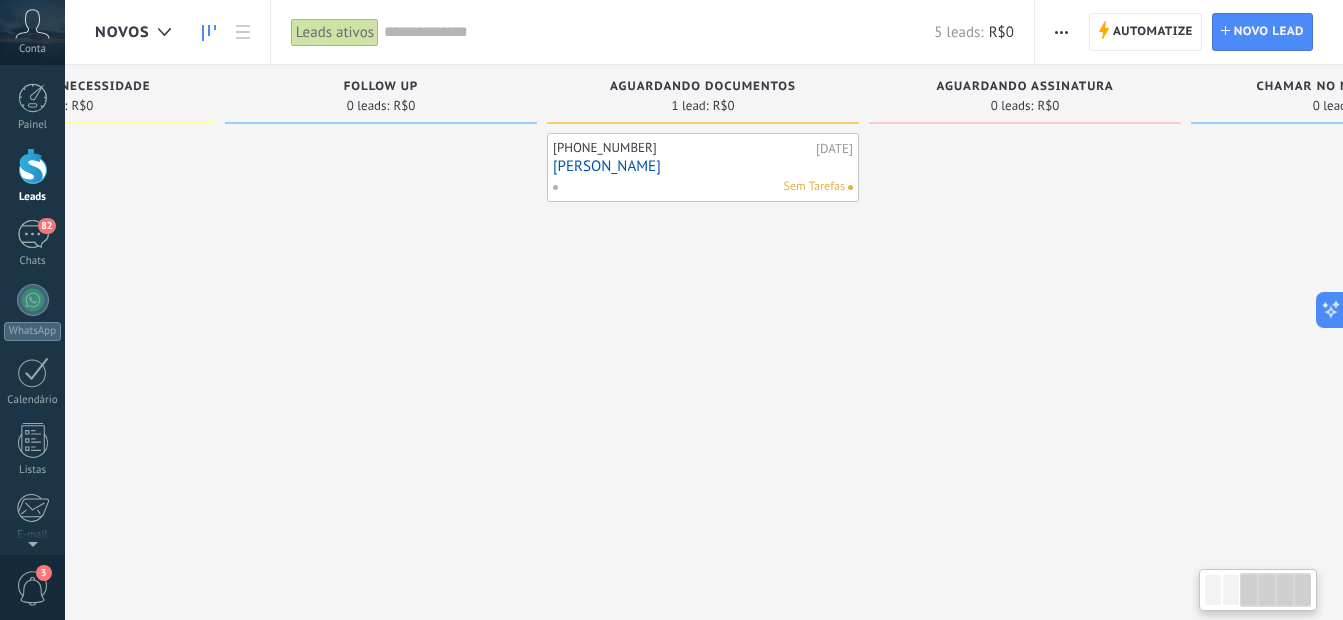 scroll, scrollTop: 0, scrollLeft: 676, axis: horizontal 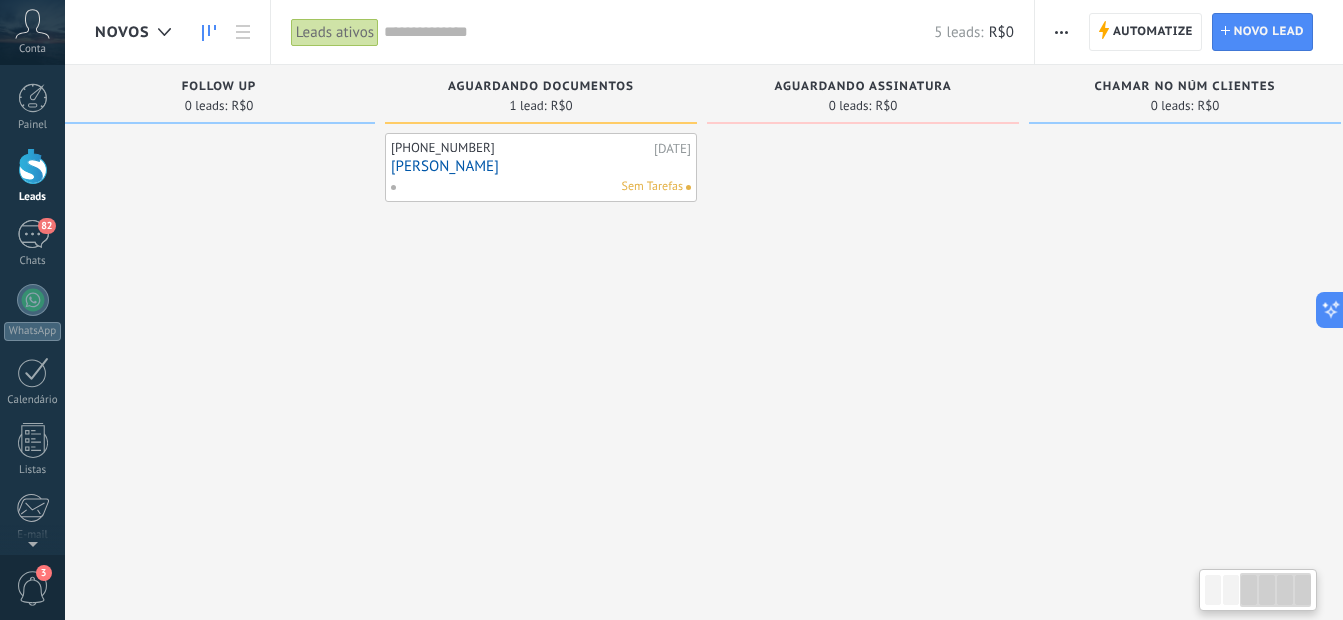 drag, startPoint x: 456, startPoint y: 329, endPoint x: -4, endPoint y: 319, distance: 460.10867 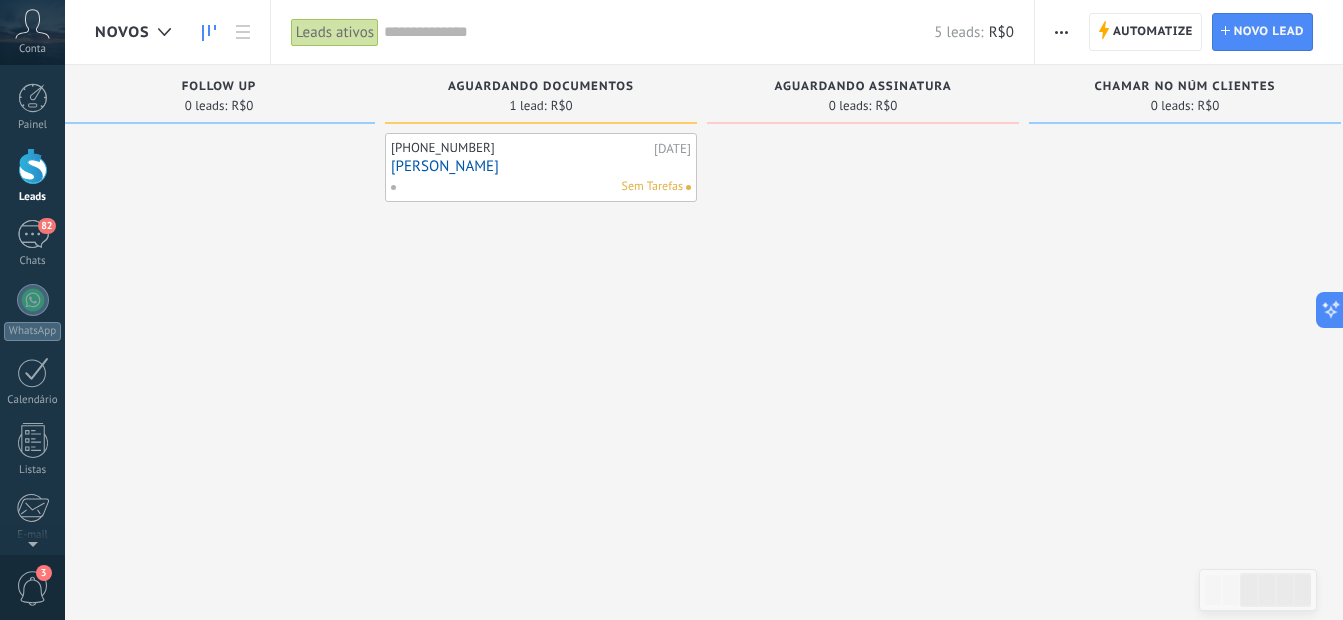 scroll, scrollTop: 0, scrollLeft: 704, axis: horizontal 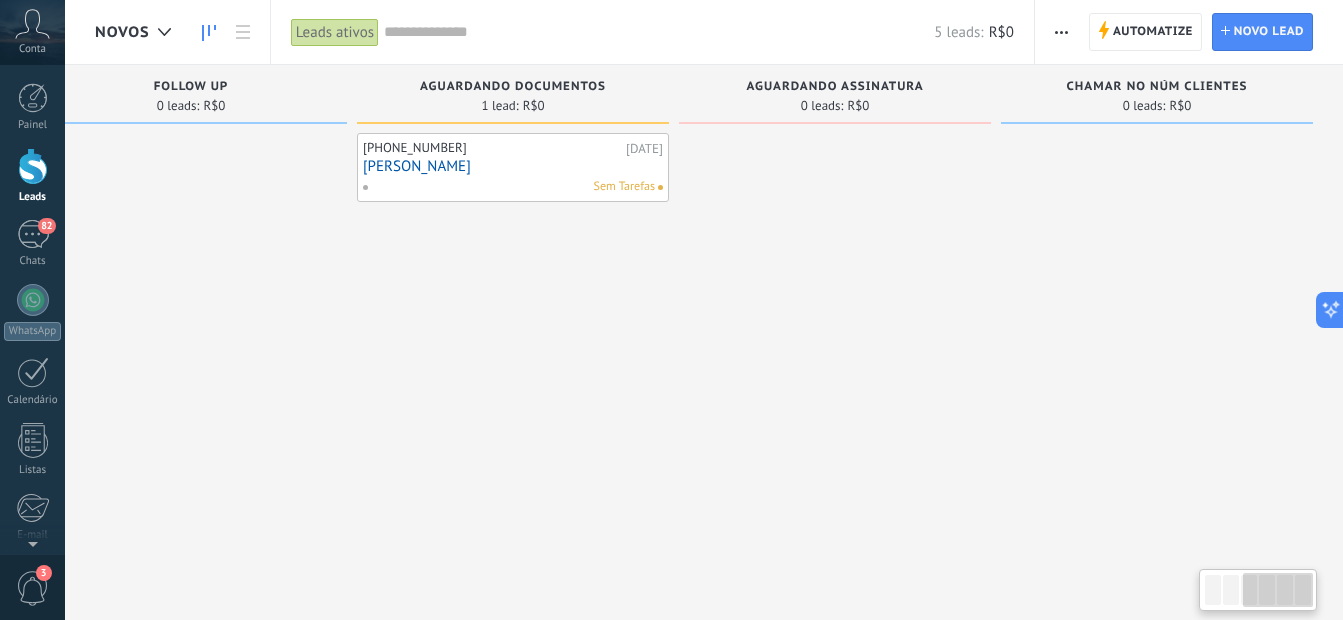 drag, startPoint x: 756, startPoint y: 301, endPoint x: 472, endPoint y: 325, distance: 285.01227 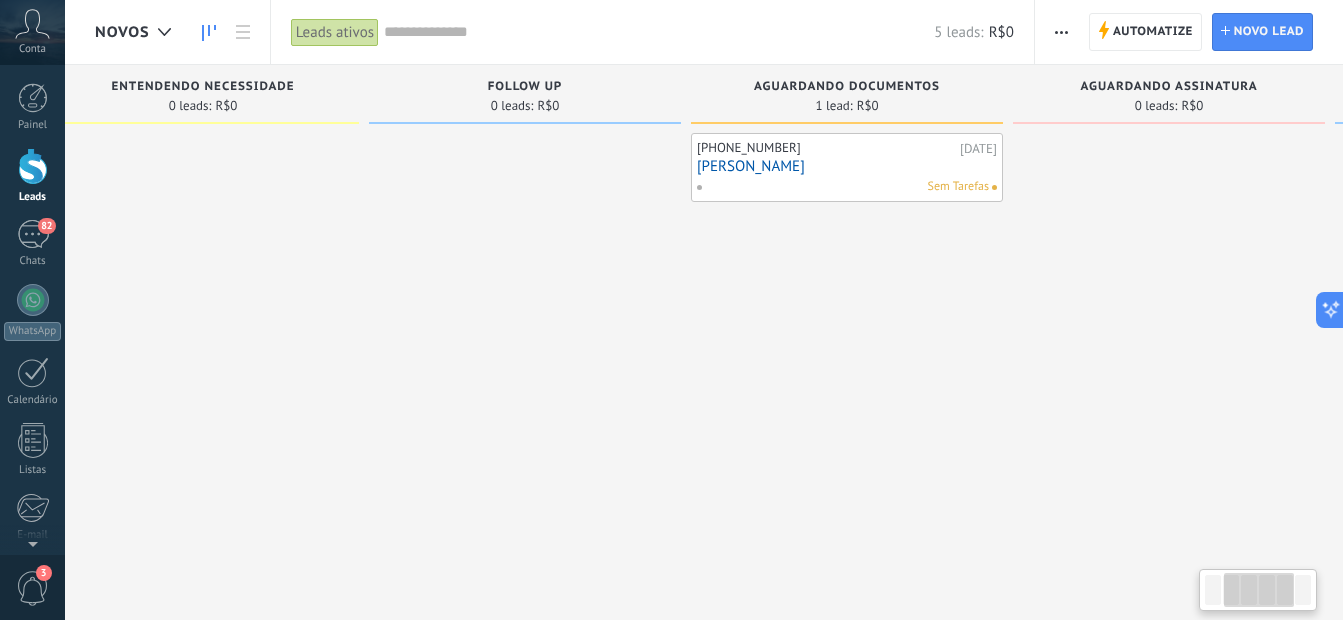 scroll, scrollTop: 0, scrollLeft: 0, axis: both 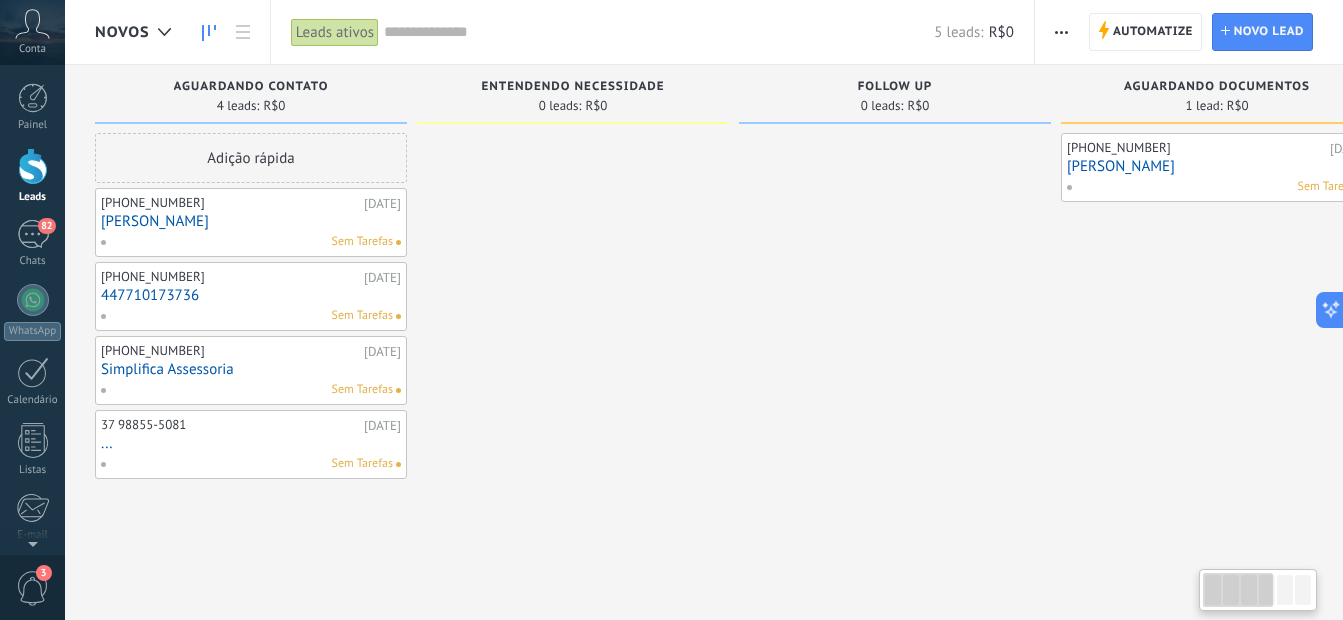 drag, startPoint x: 472, startPoint y: 325, endPoint x: 1357, endPoint y: 149, distance: 902.3309 